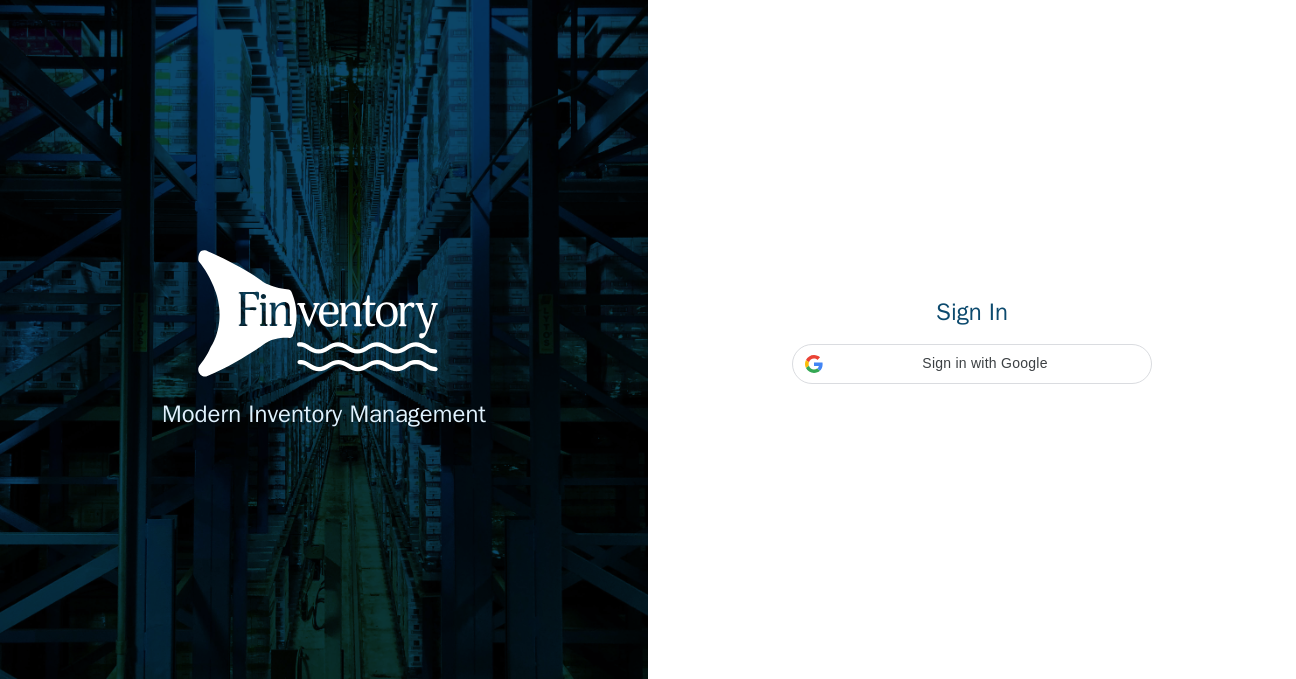 scroll, scrollTop: 0, scrollLeft: 0, axis: both 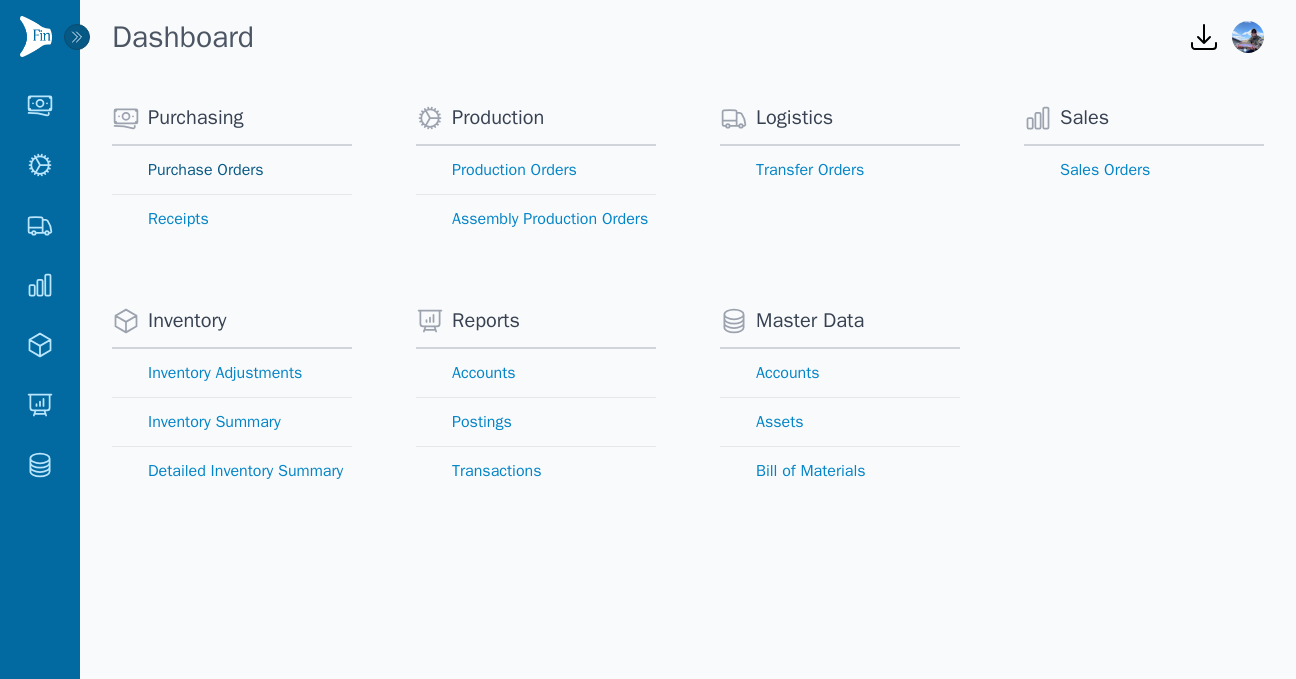 click on "Purchase Orders" at bounding box center [232, 170] 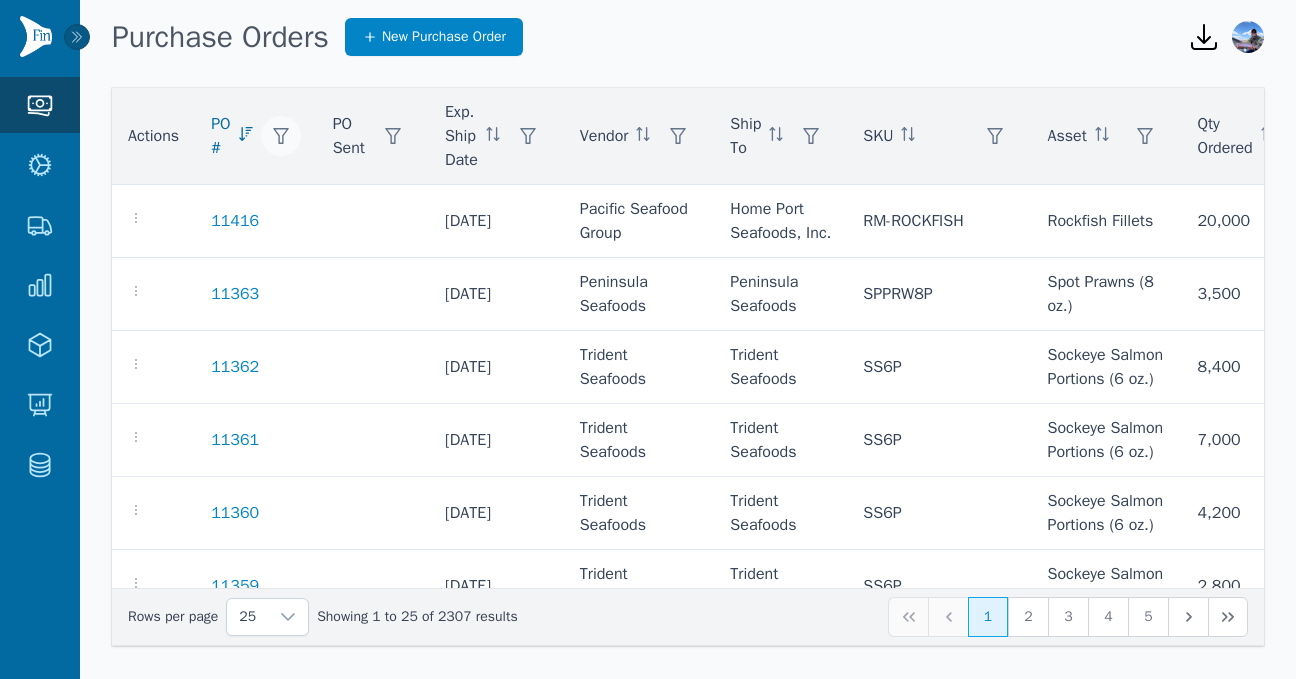 click at bounding box center [281, 136] 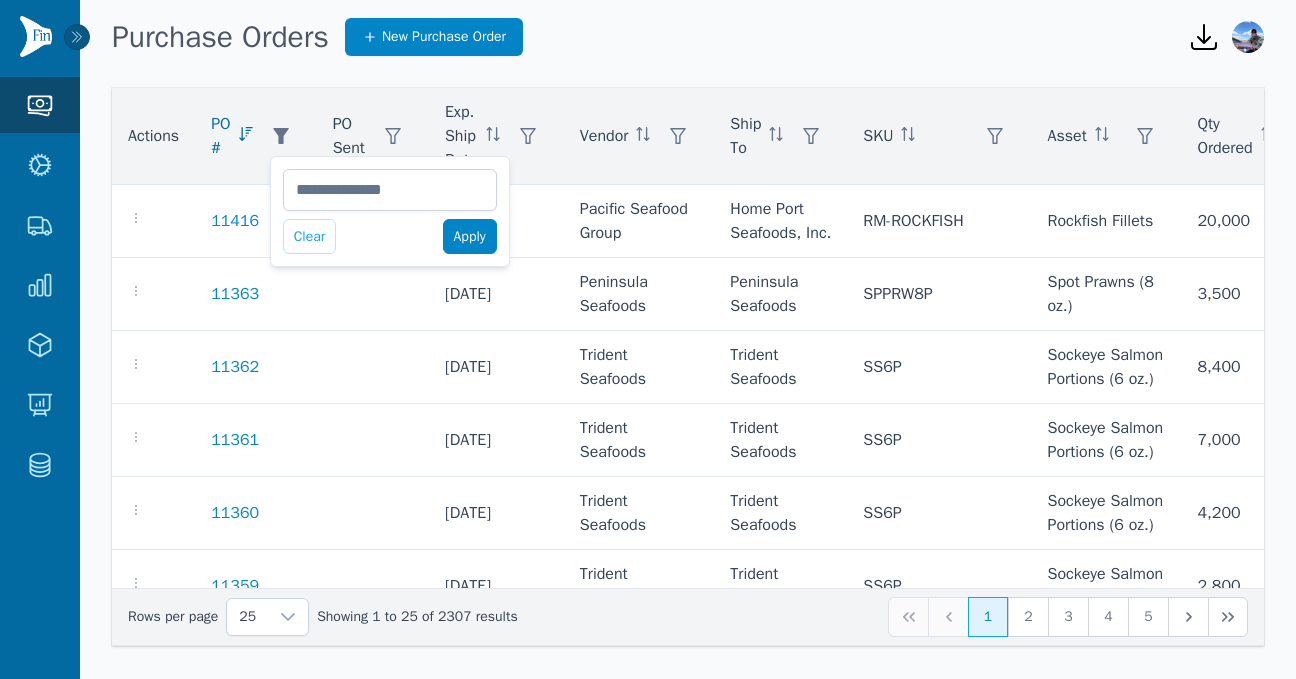type on "*****" 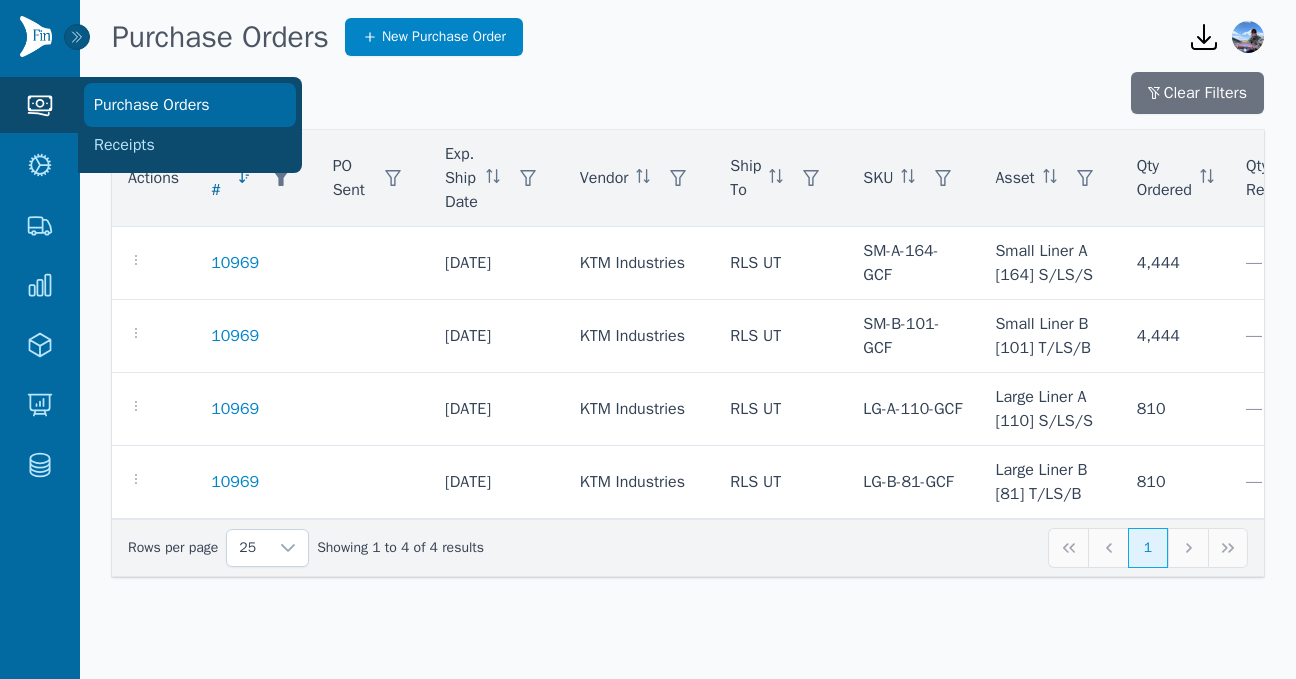 click on "Purchase Orders" 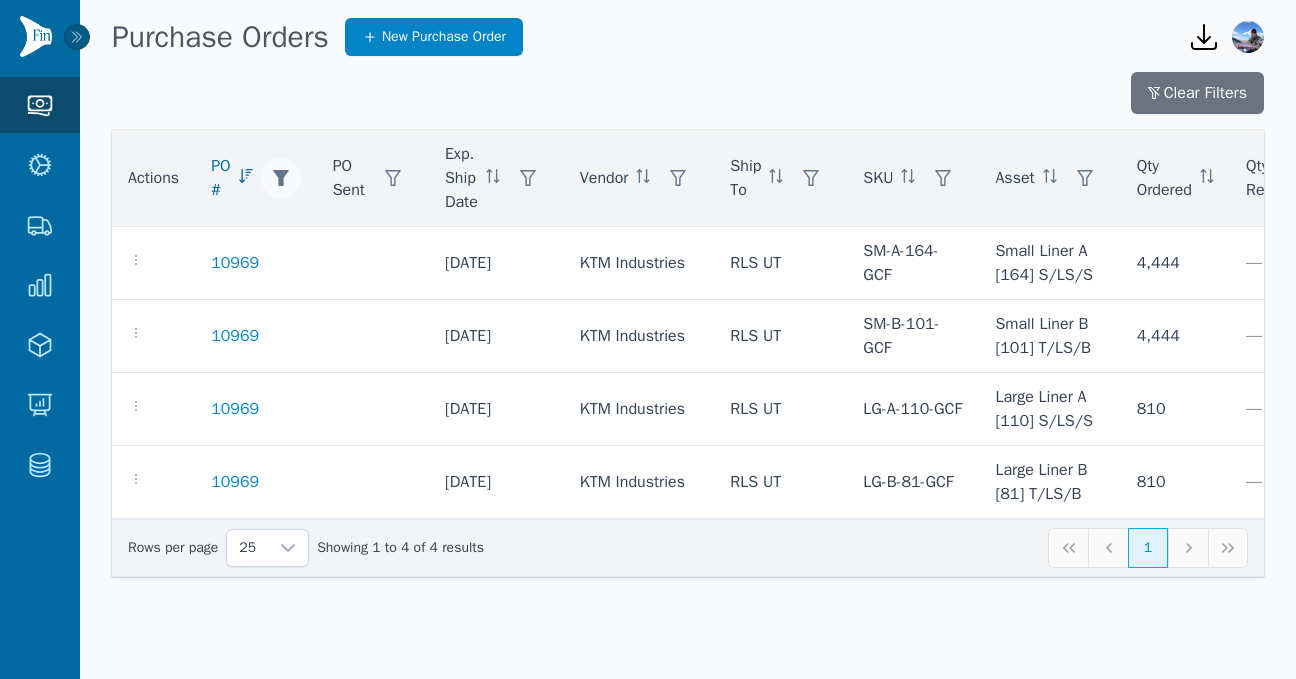 click 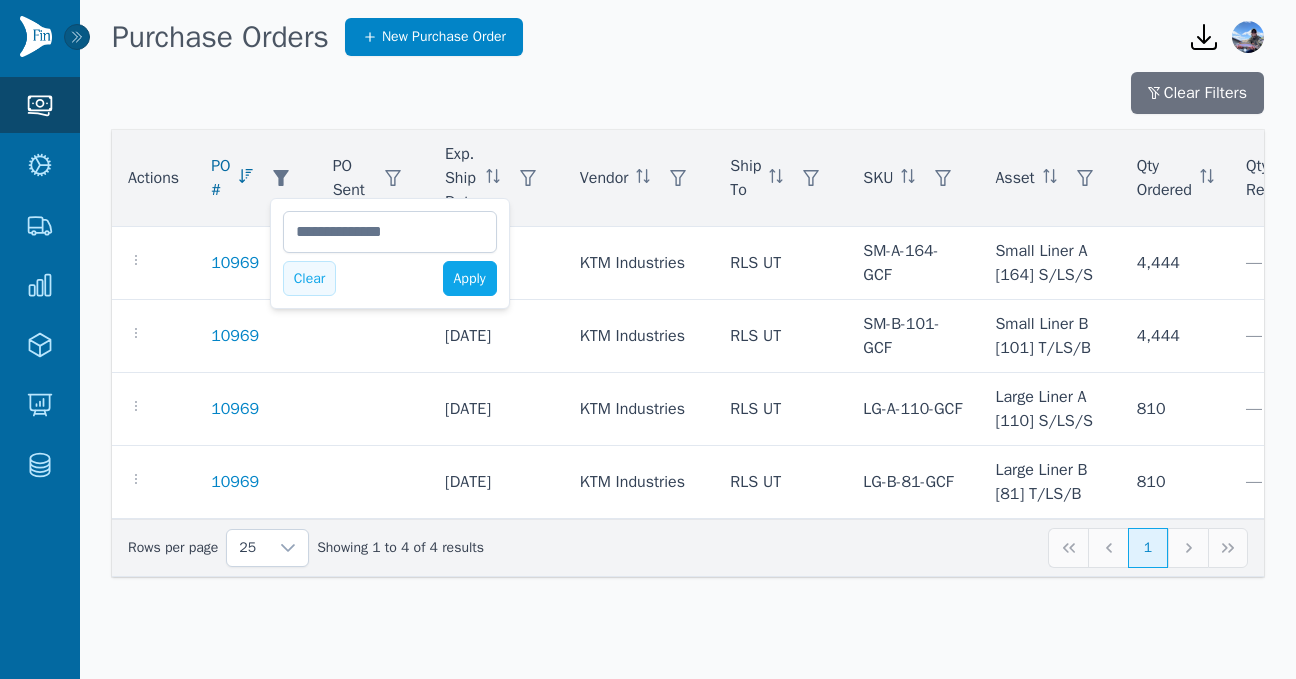 click on "Clear" 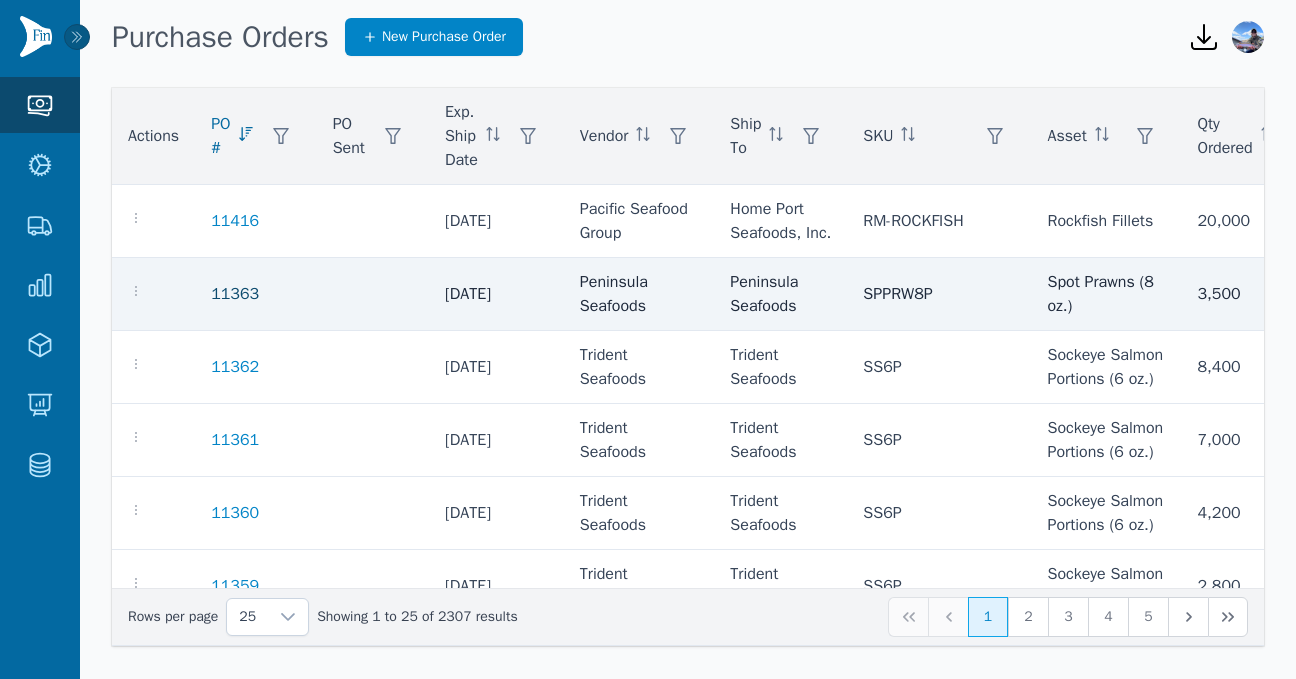 click on "11363" 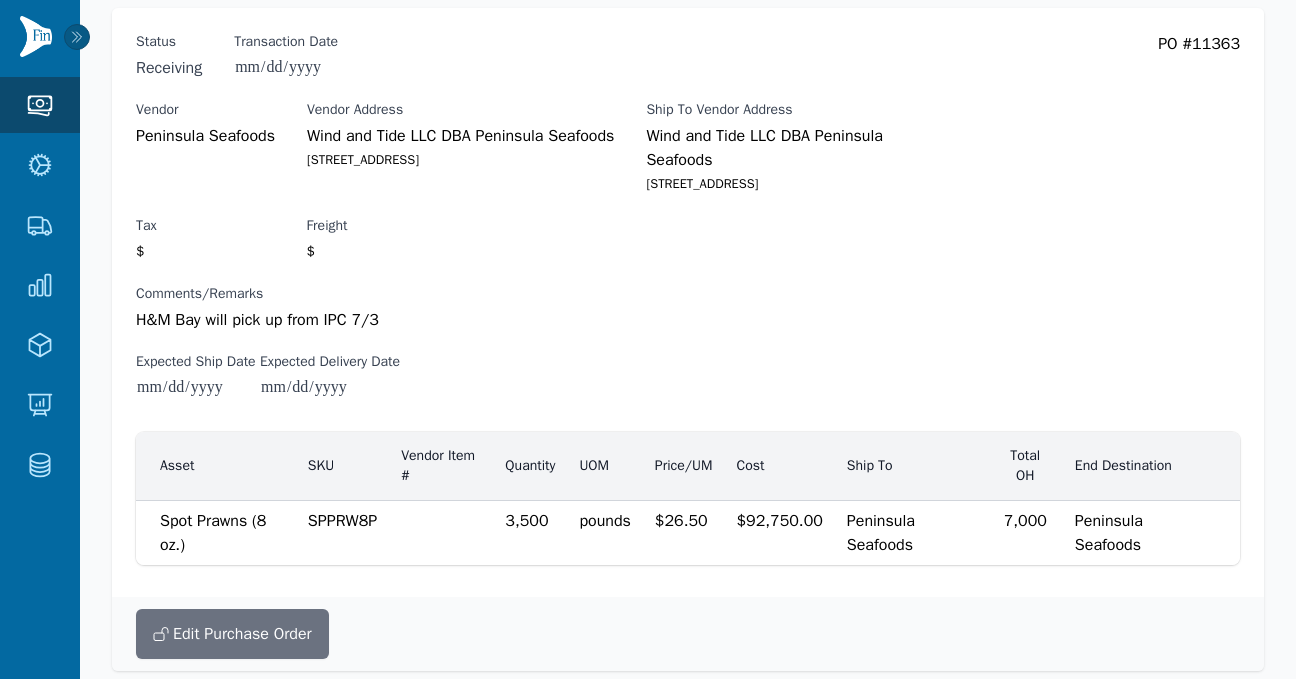 scroll, scrollTop: 96, scrollLeft: 0, axis: vertical 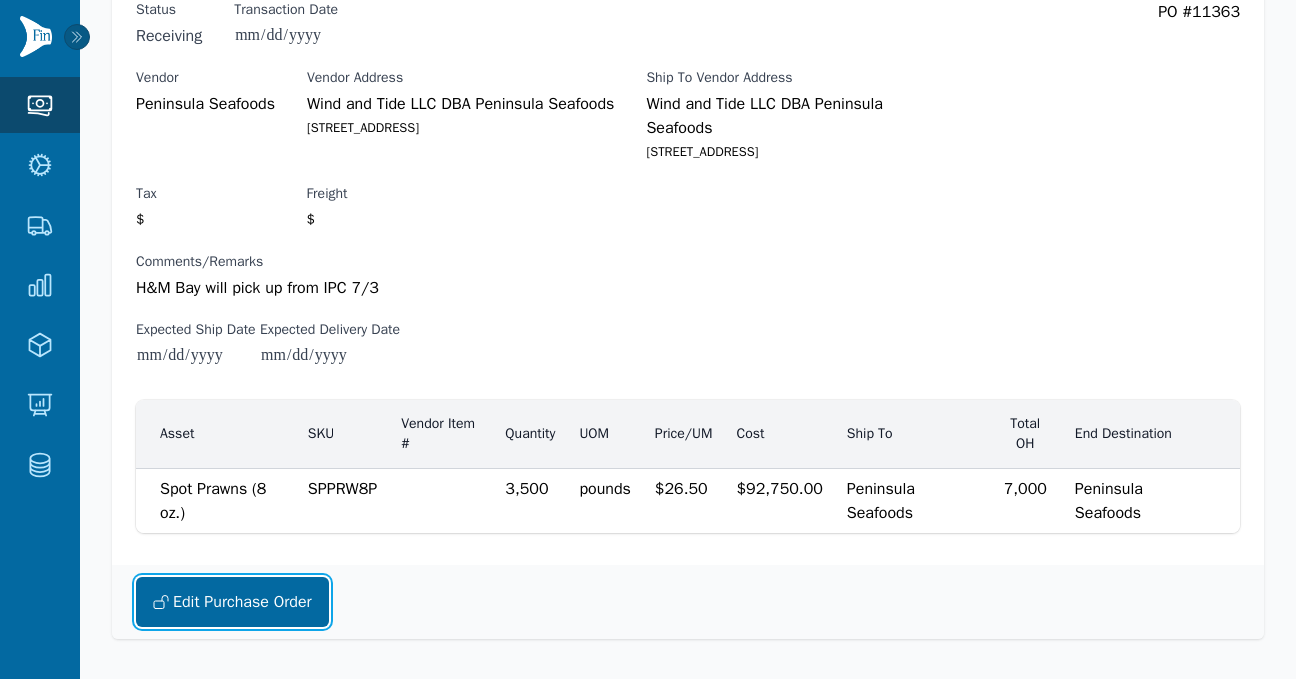 click on "Edit Purchase Order" at bounding box center [232, 602] 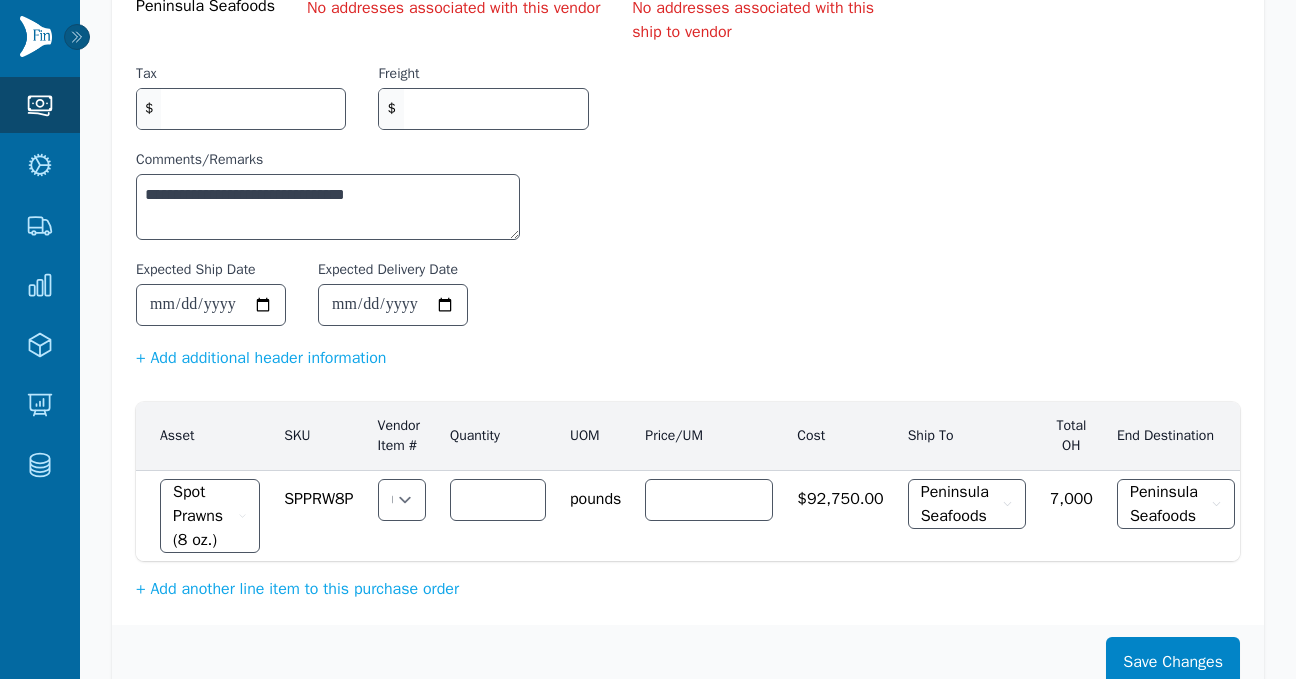 scroll, scrollTop: 0, scrollLeft: 0, axis: both 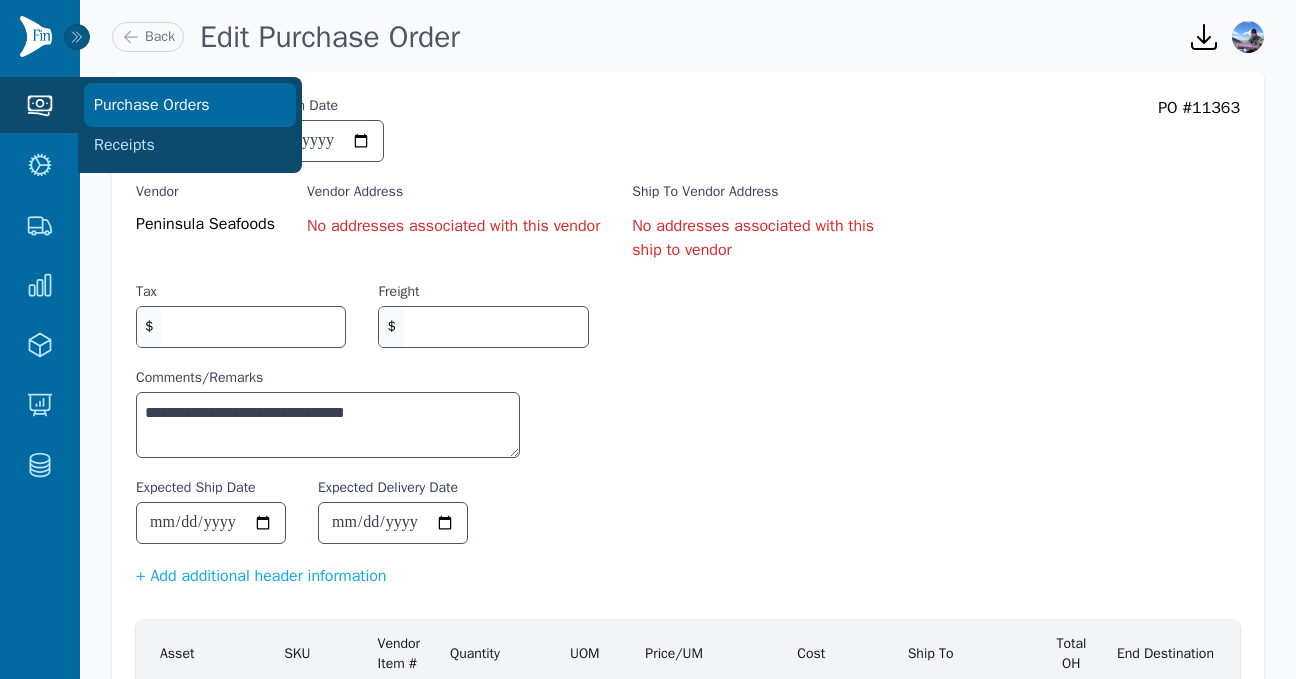 click on "Purchase Orders" 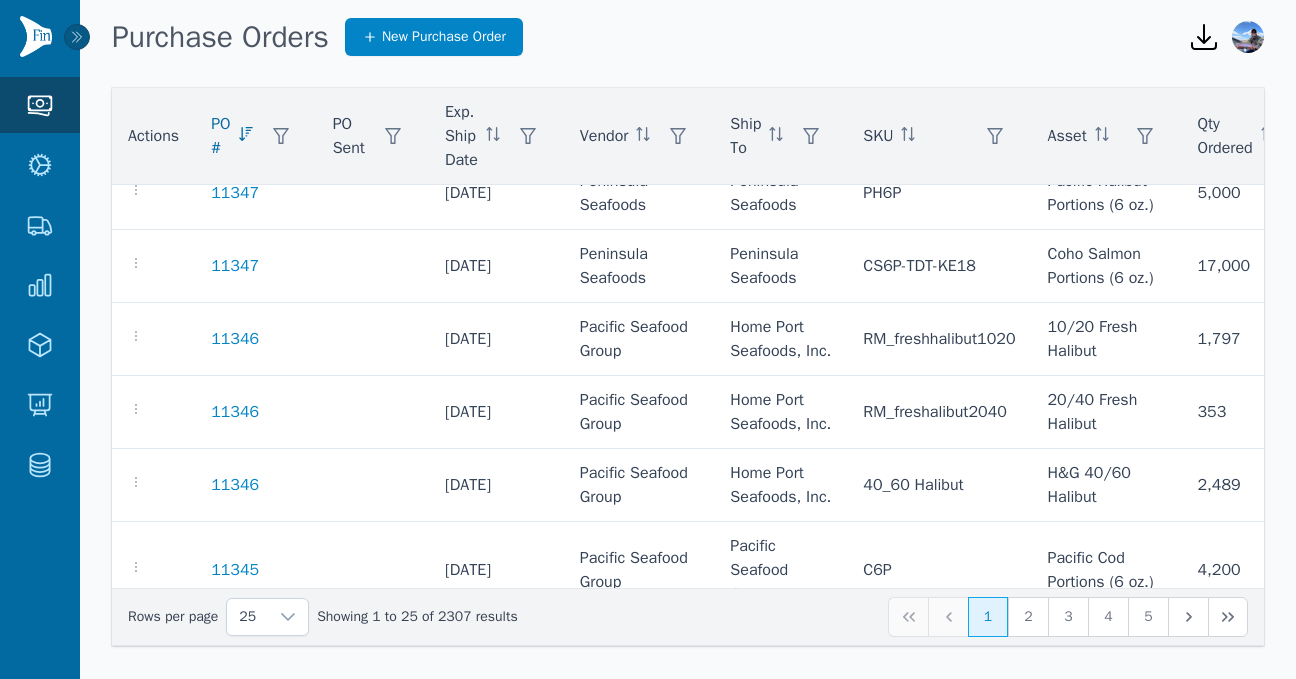 scroll, scrollTop: 1590, scrollLeft: 0, axis: vertical 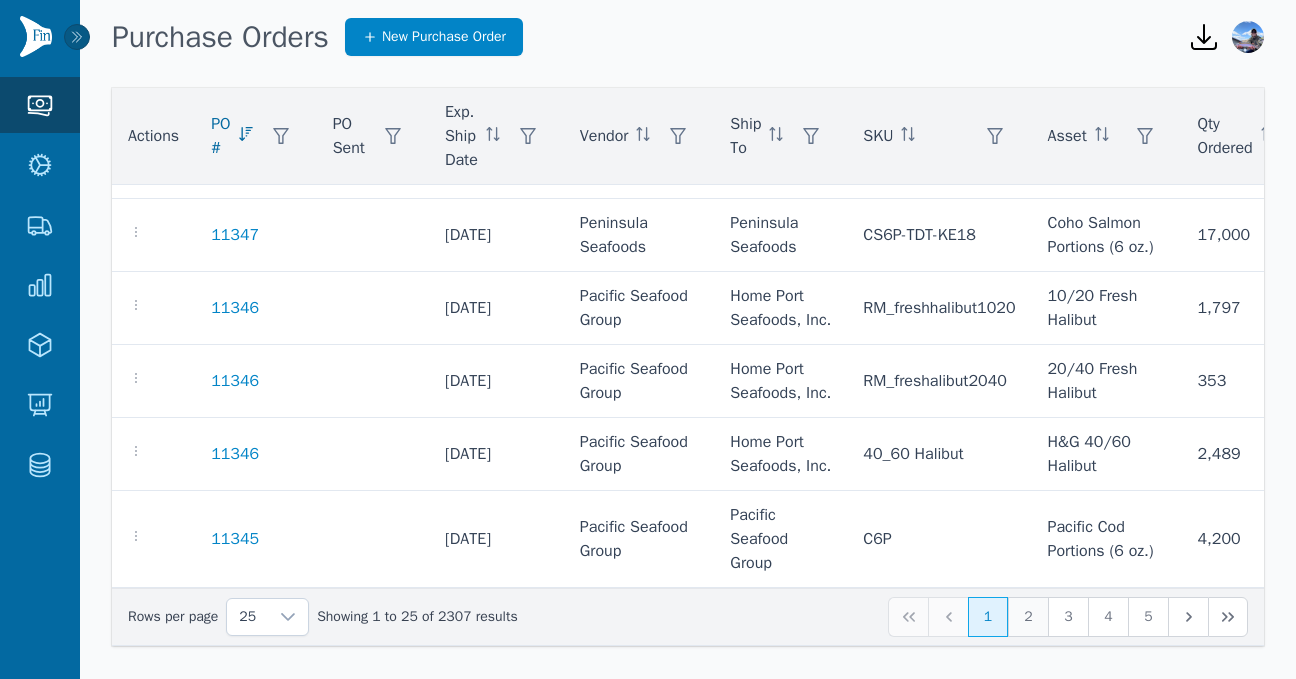 click on "2" 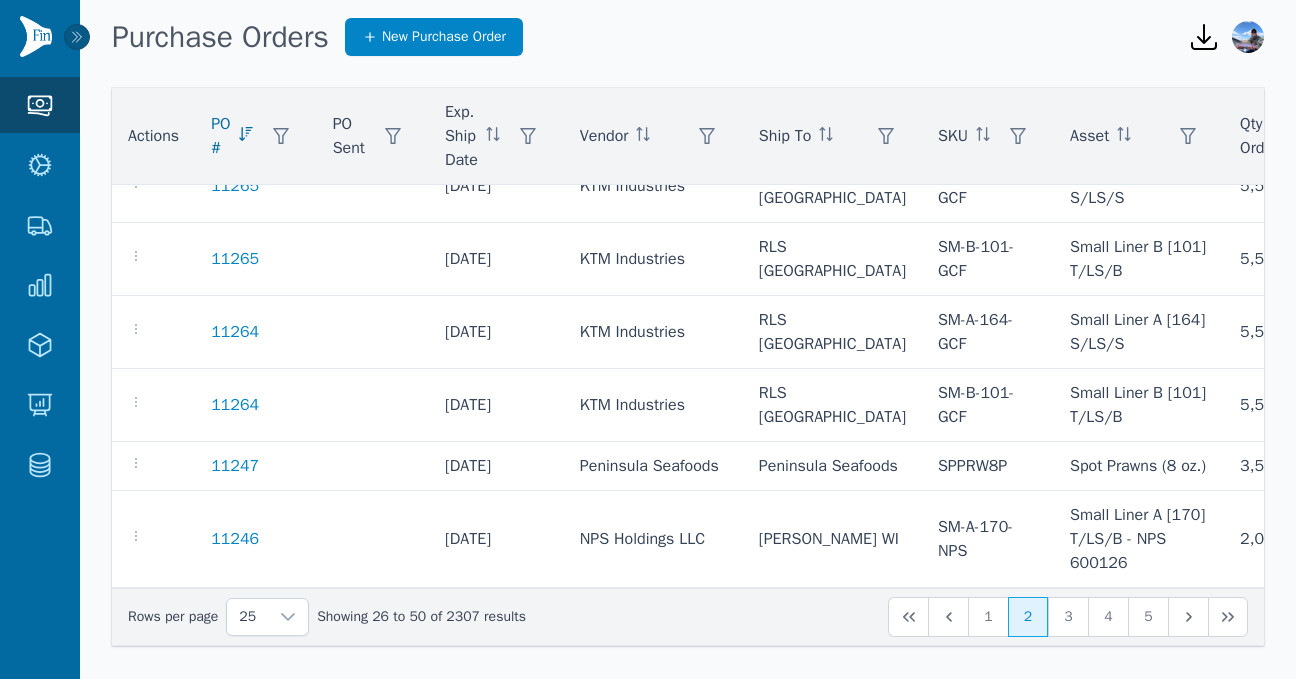 scroll, scrollTop: 1566, scrollLeft: 0, axis: vertical 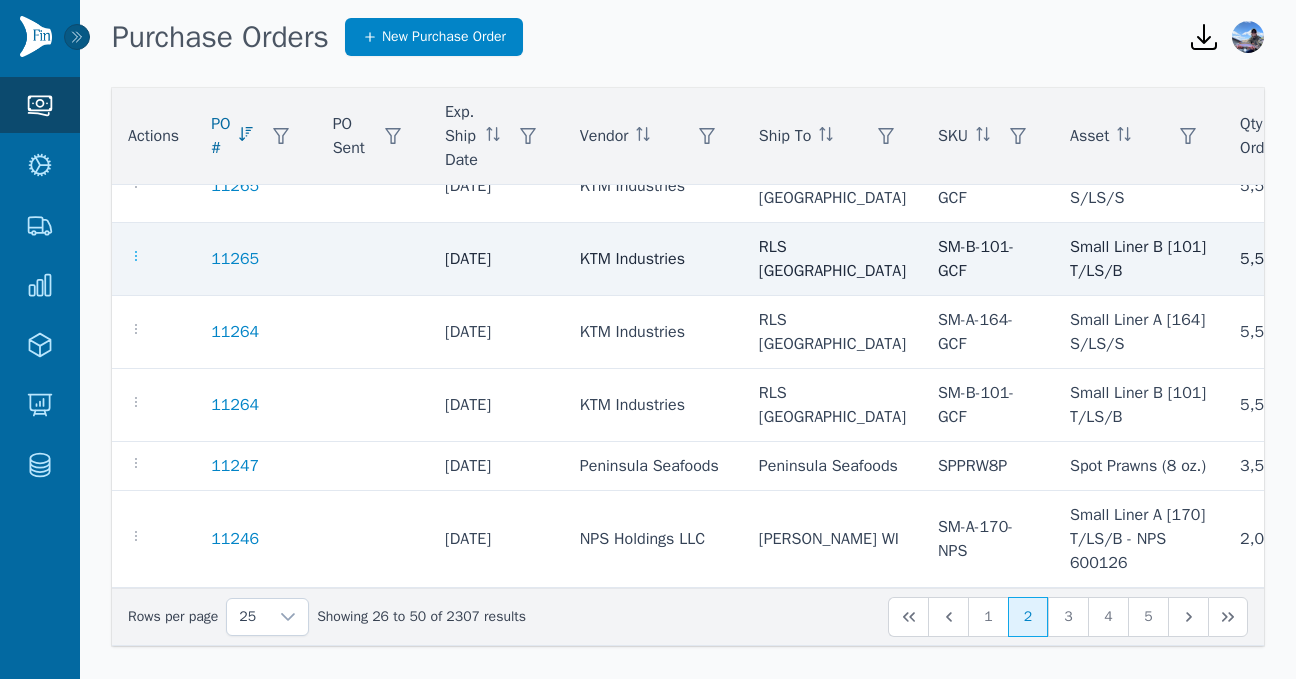 click 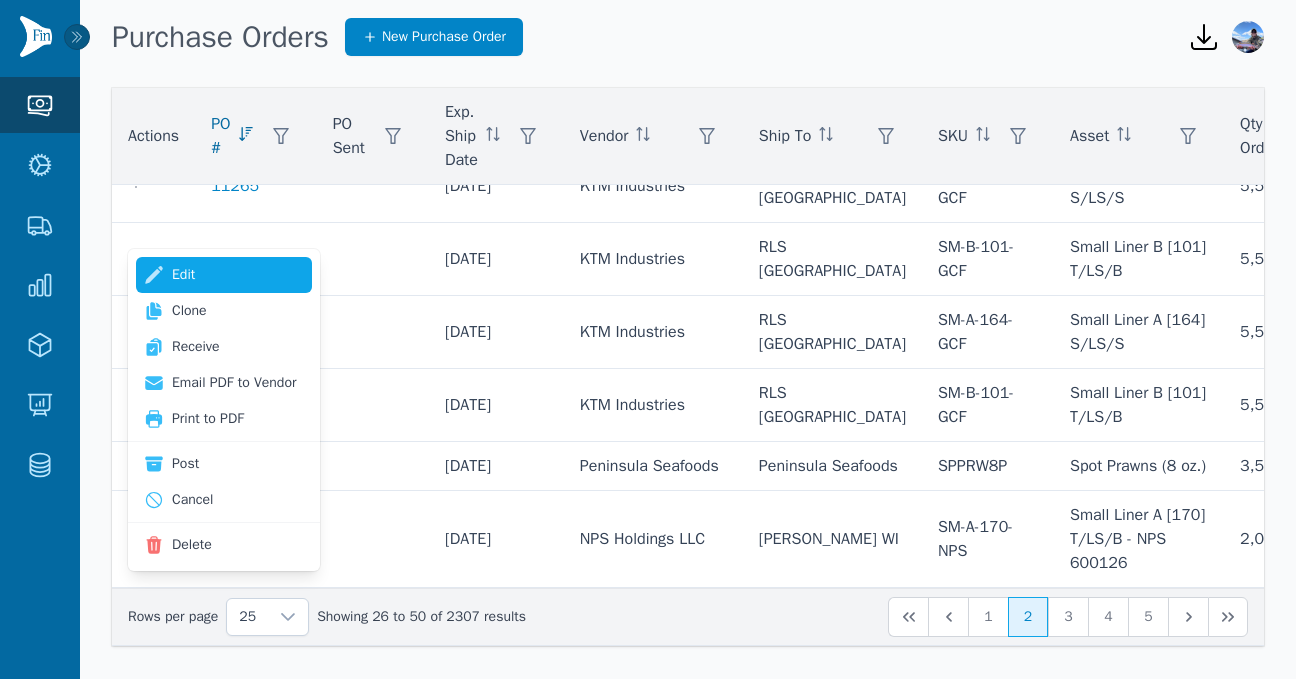click on "Edit" at bounding box center (224, 275) 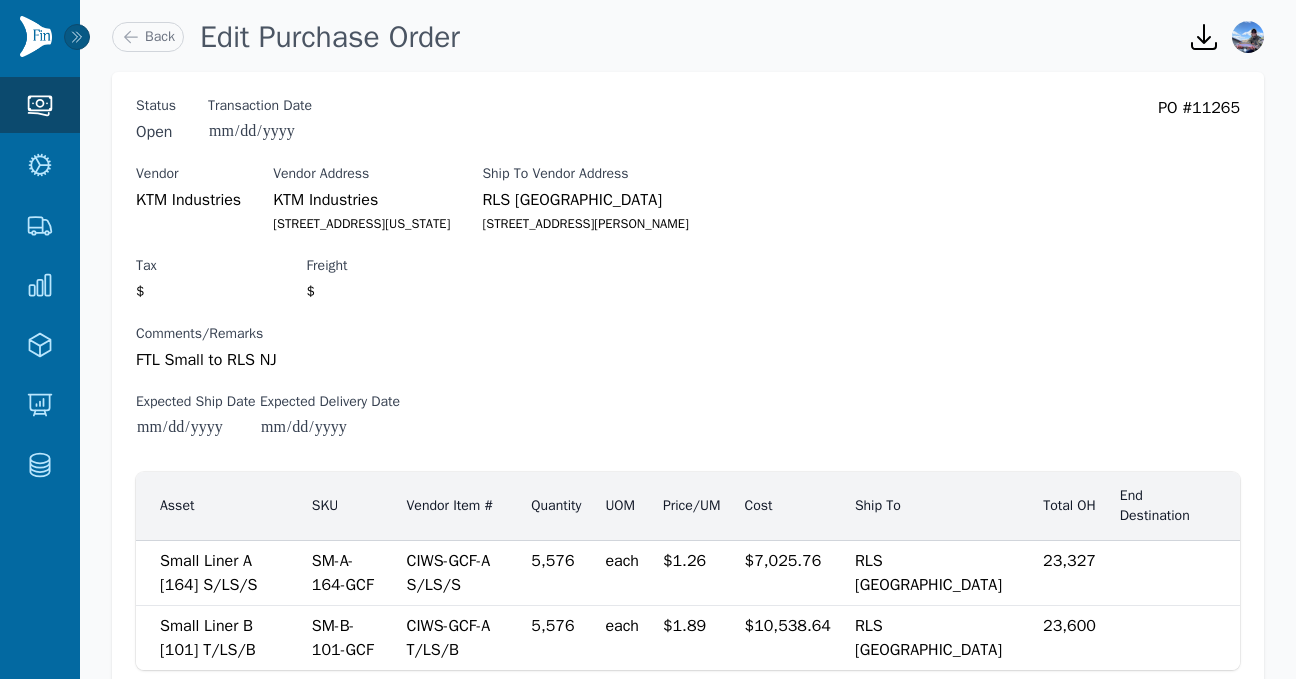 scroll, scrollTop: 137, scrollLeft: 0, axis: vertical 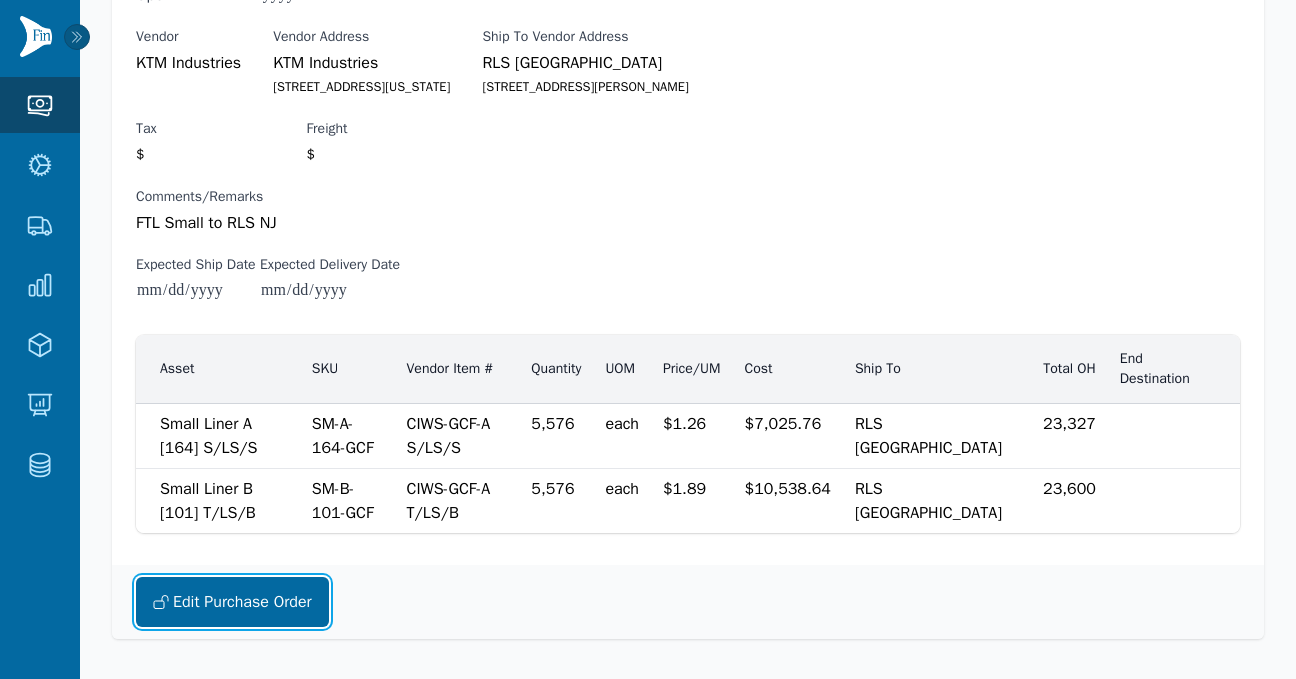 click on "Edit Purchase Order" at bounding box center [232, 602] 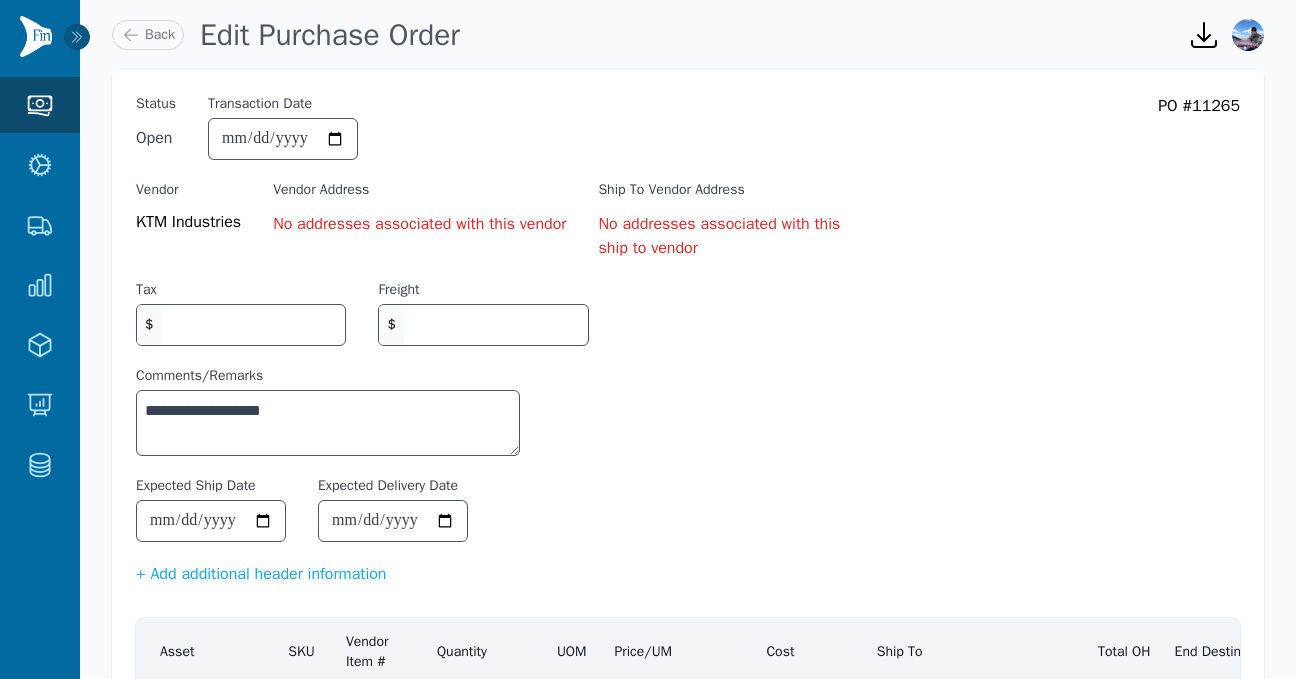 scroll, scrollTop: 5, scrollLeft: 0, axis: vertical 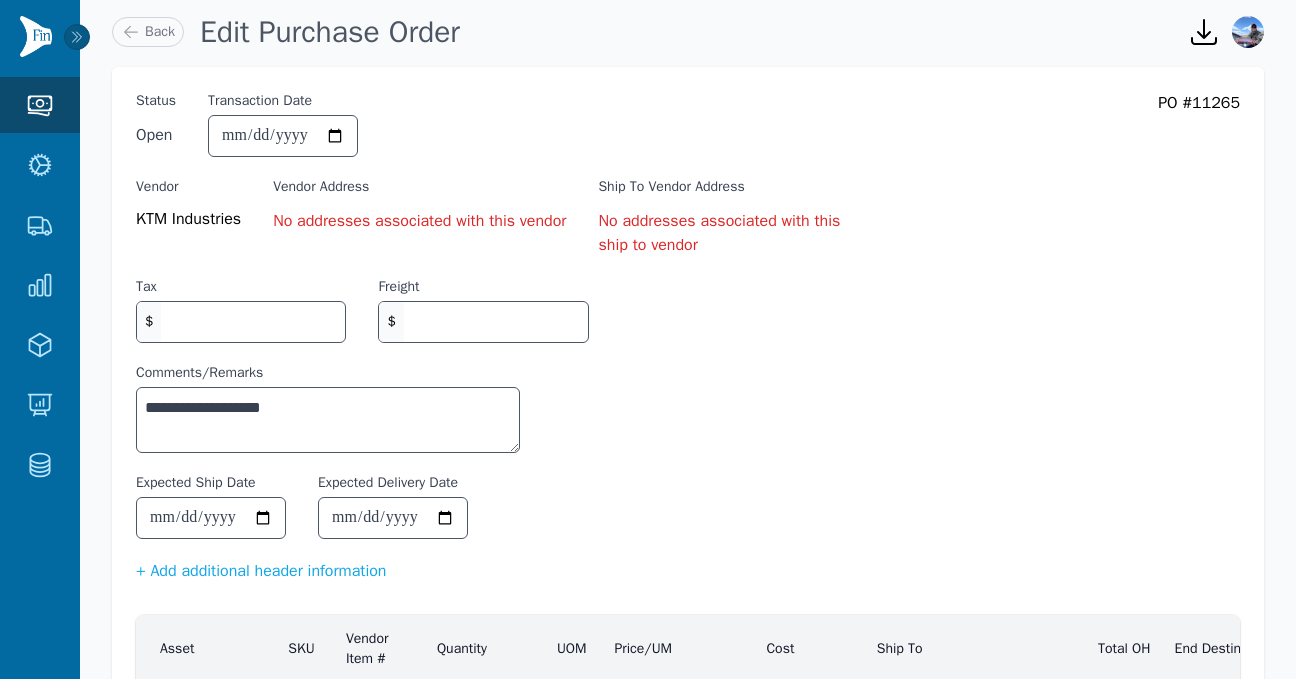 click on "Vendor Address No addresses associated with this vendor" at bounding box center (419, 205) 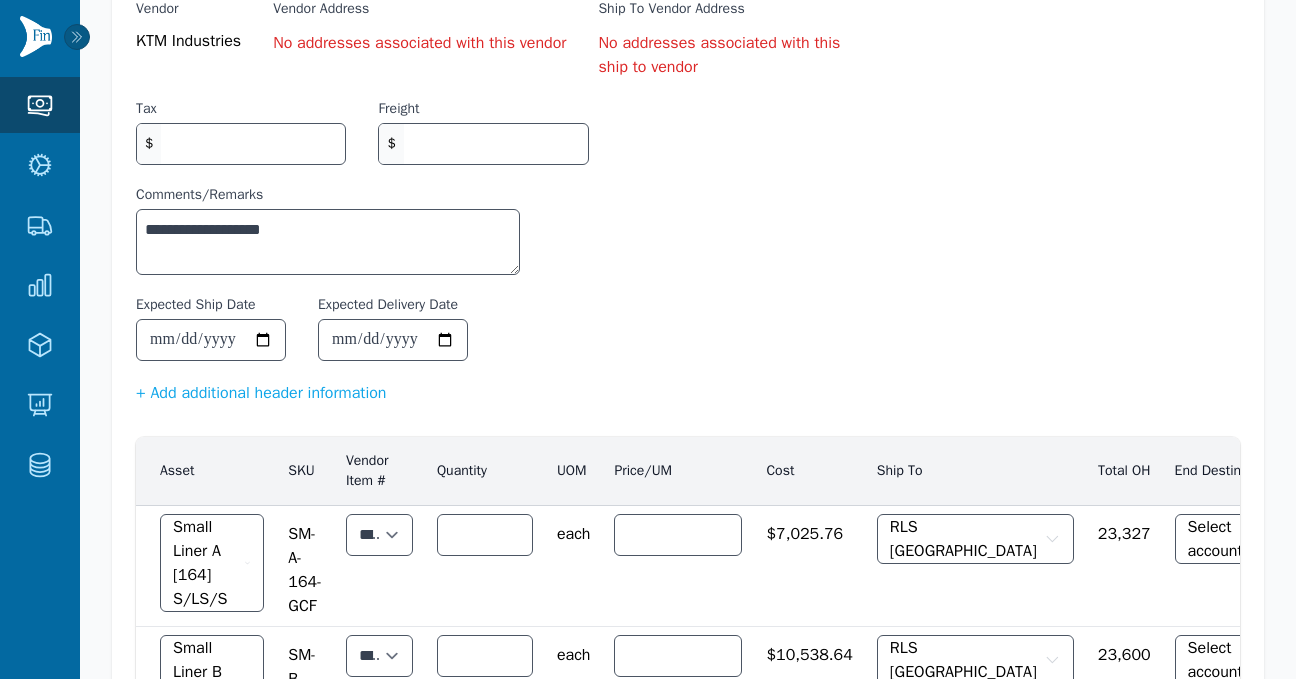 scroll, scrollTop: 184, scrollLeft: 0, axis: vertical 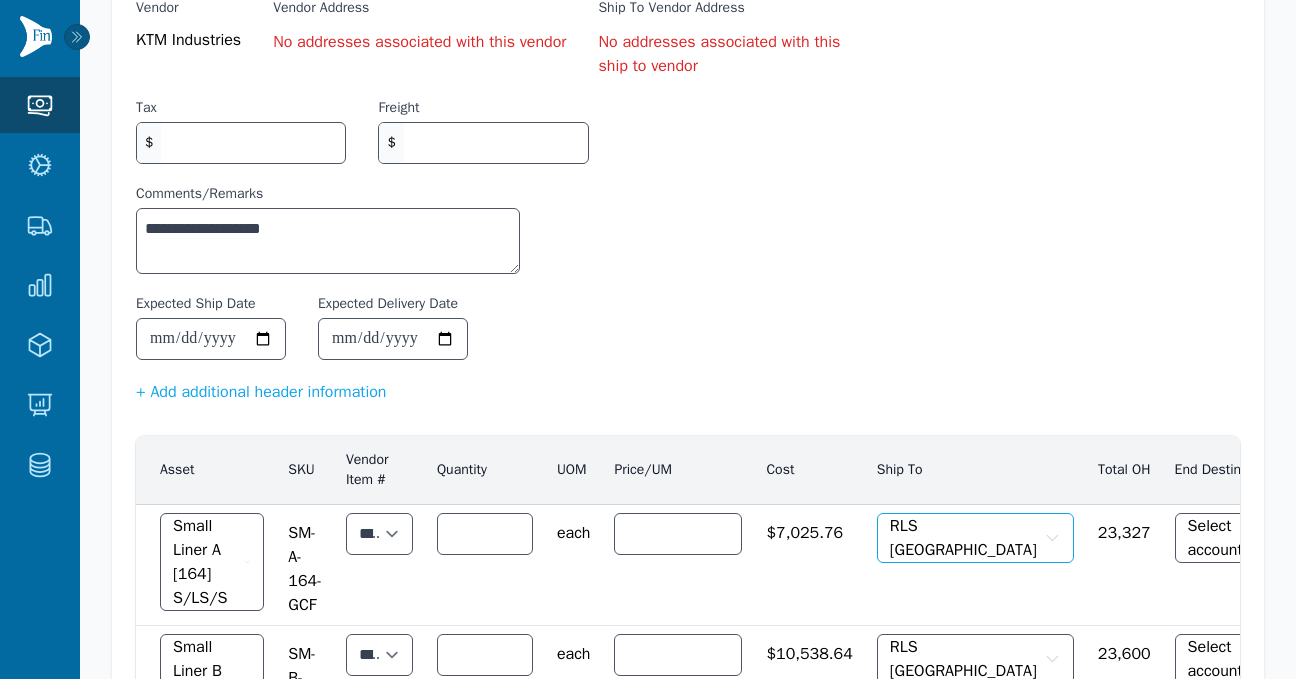 click 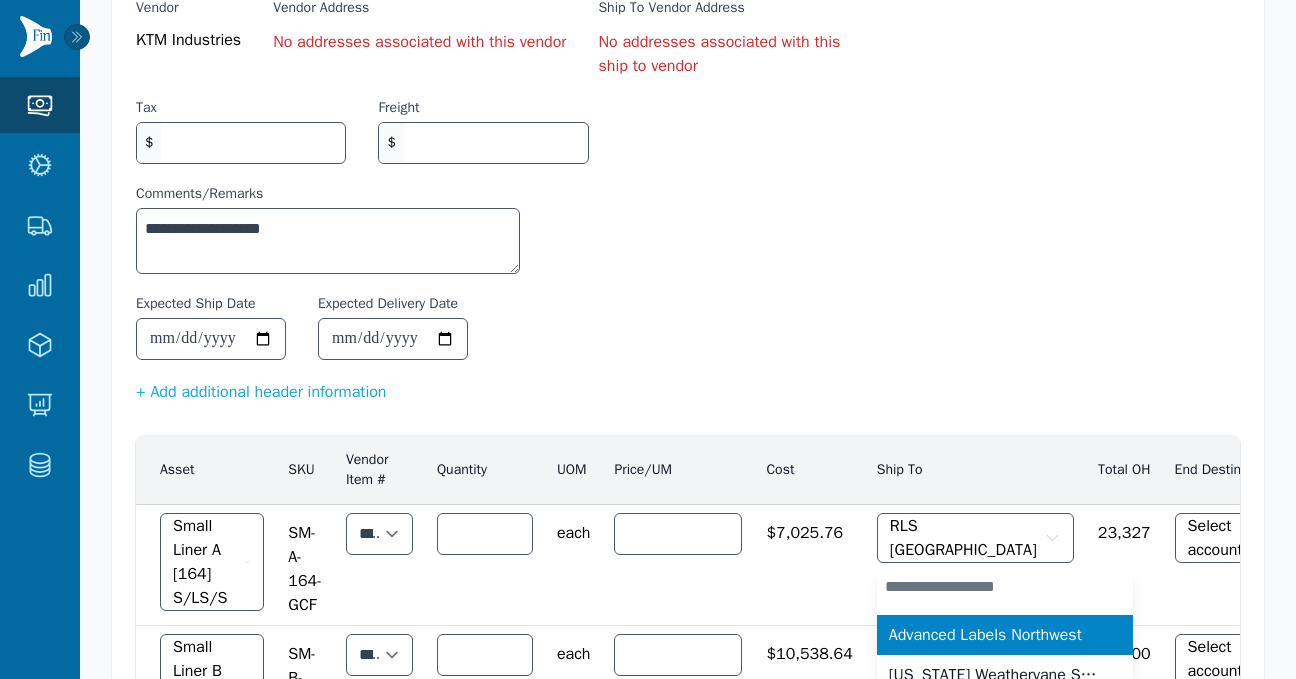 scroll, scrollTop: 429, scrollLeft: 0, axis: vertical 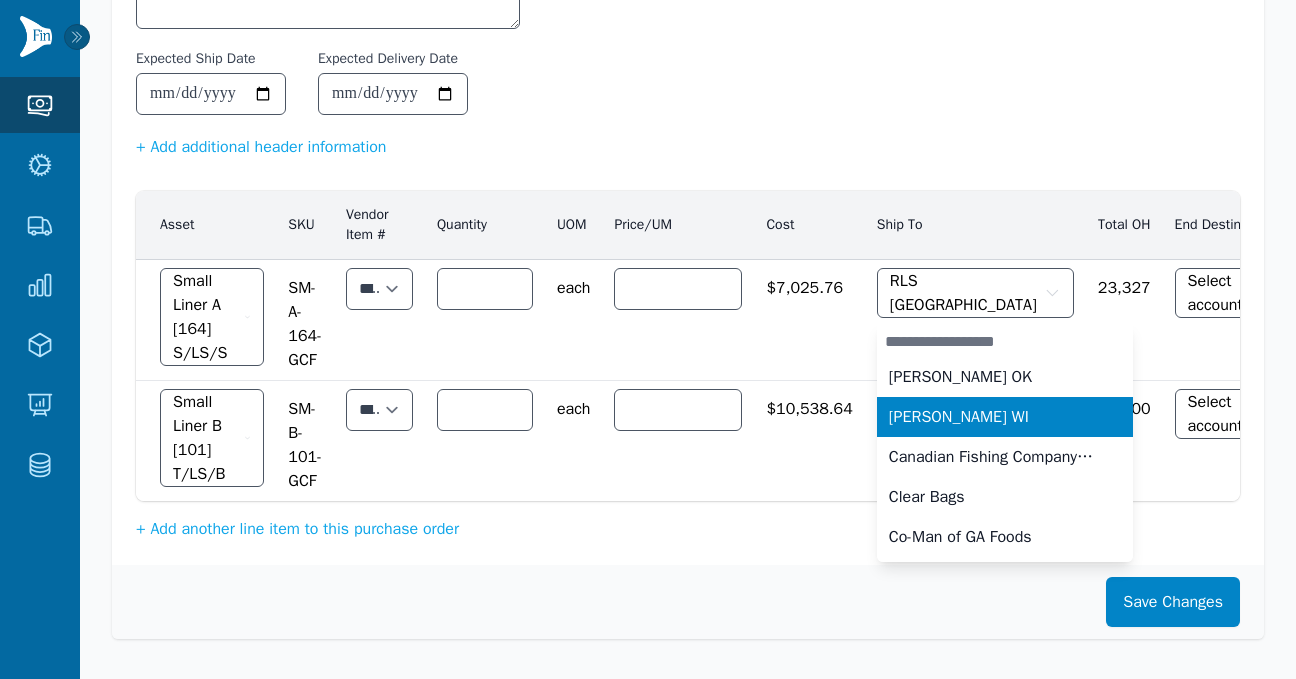 click on "[PERSON_NAME] WI" at bounding box center (959, 417) 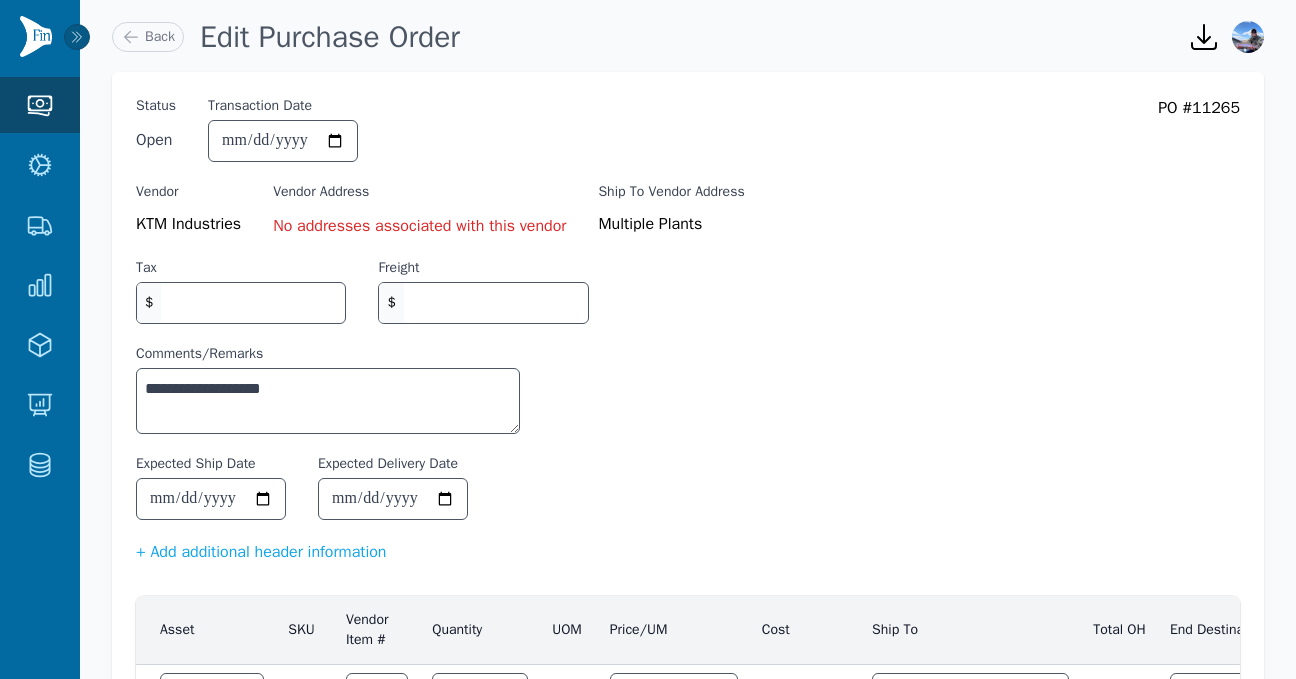 scroll, scrollTop: 2, scrollLeft: 0, axis: vertical 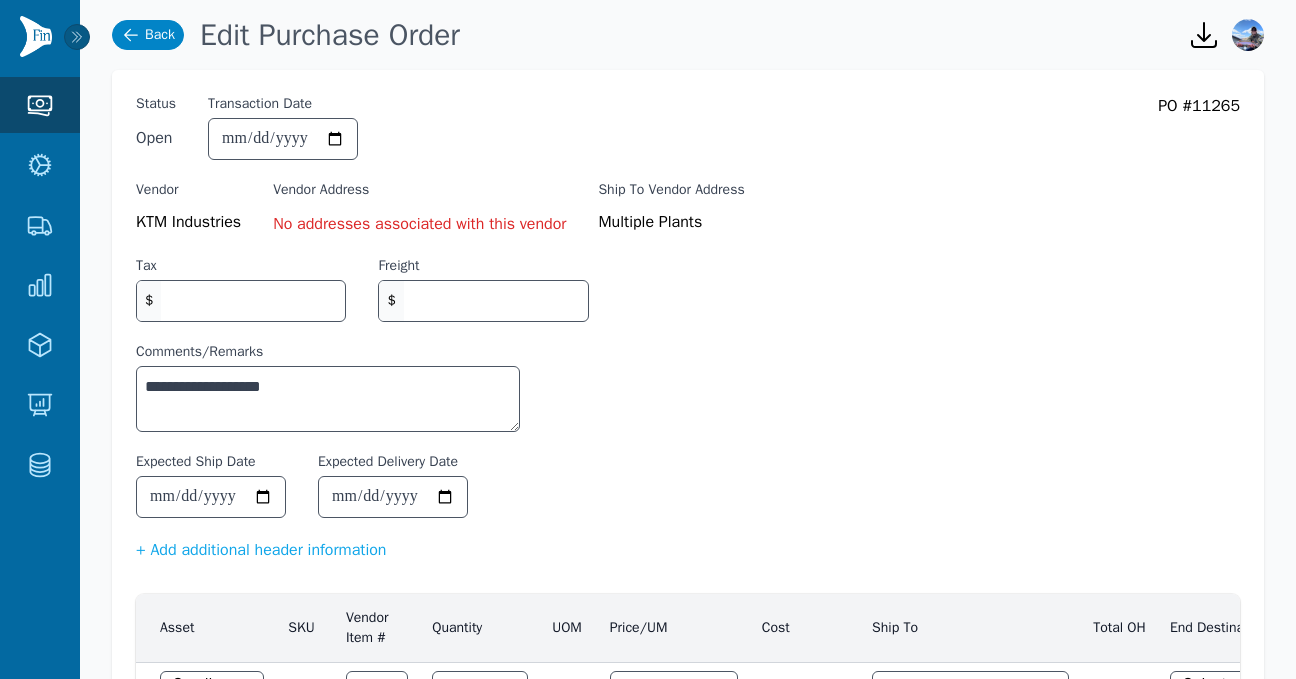 click on "Back" 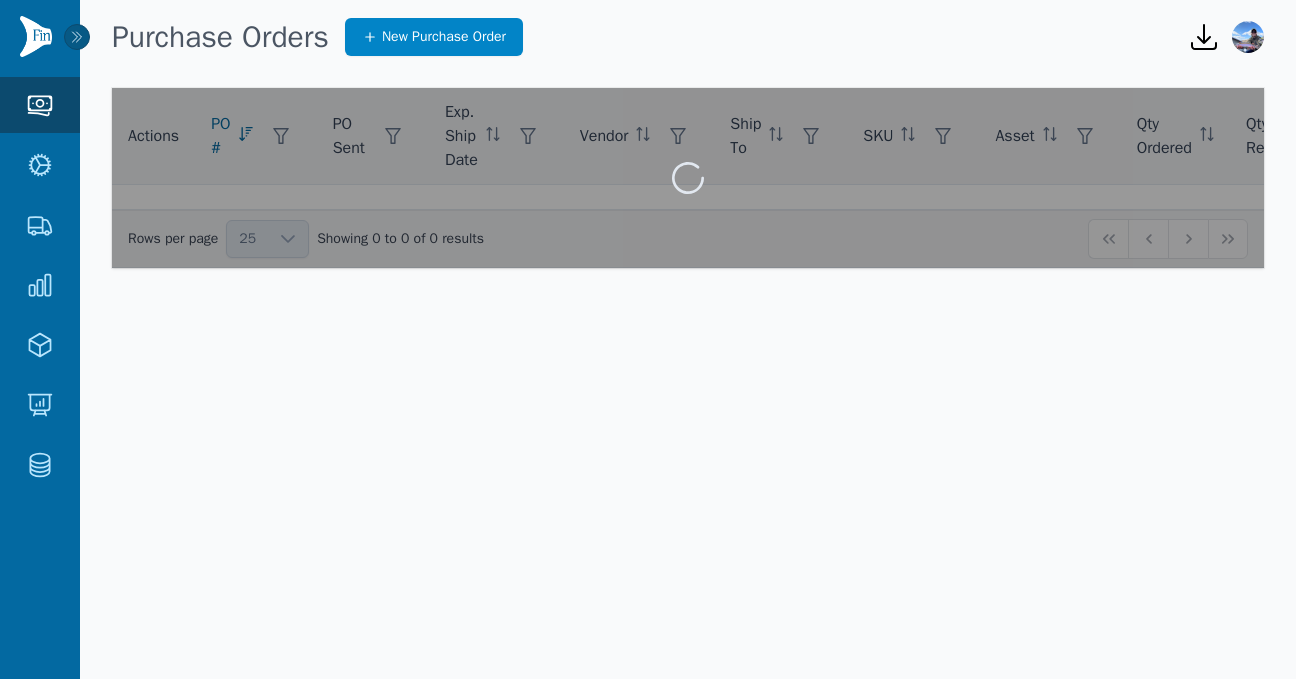 scroll, scrollTop: 0, scrollLeft: 0, axis: both 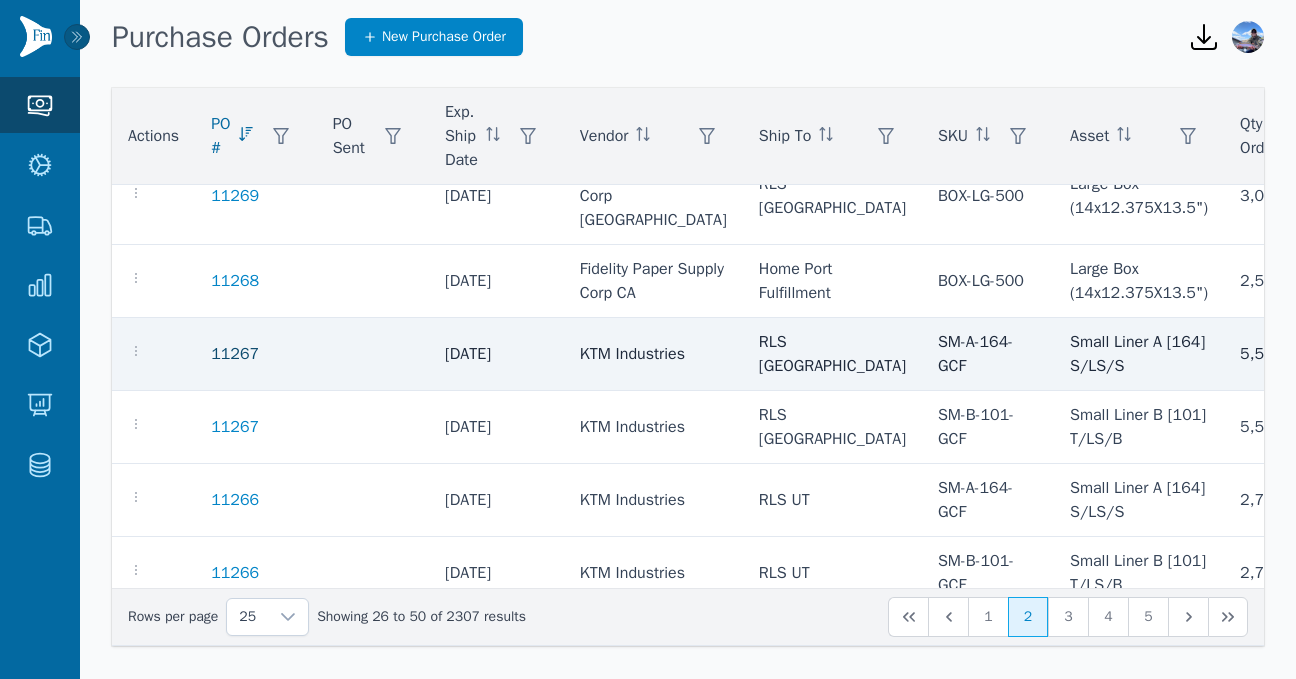 click on "11267" 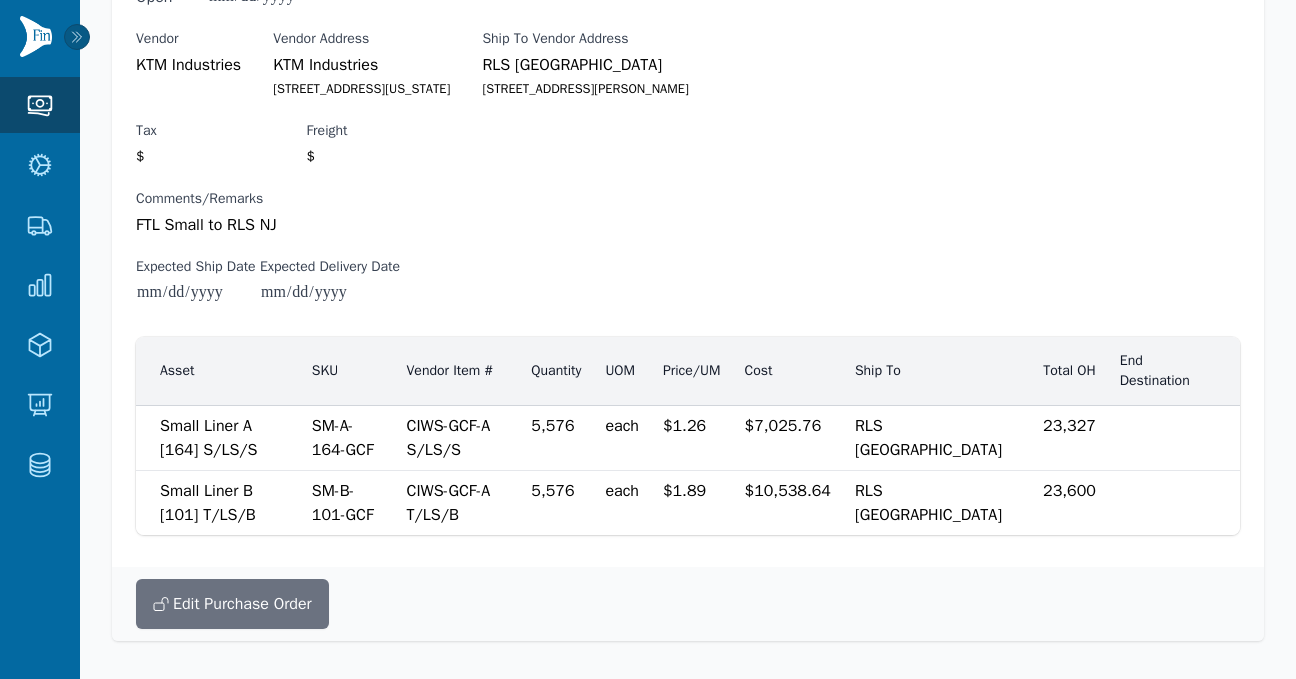 scroll, scrollTop: 137, scrollLeft: 0, axis: vertical 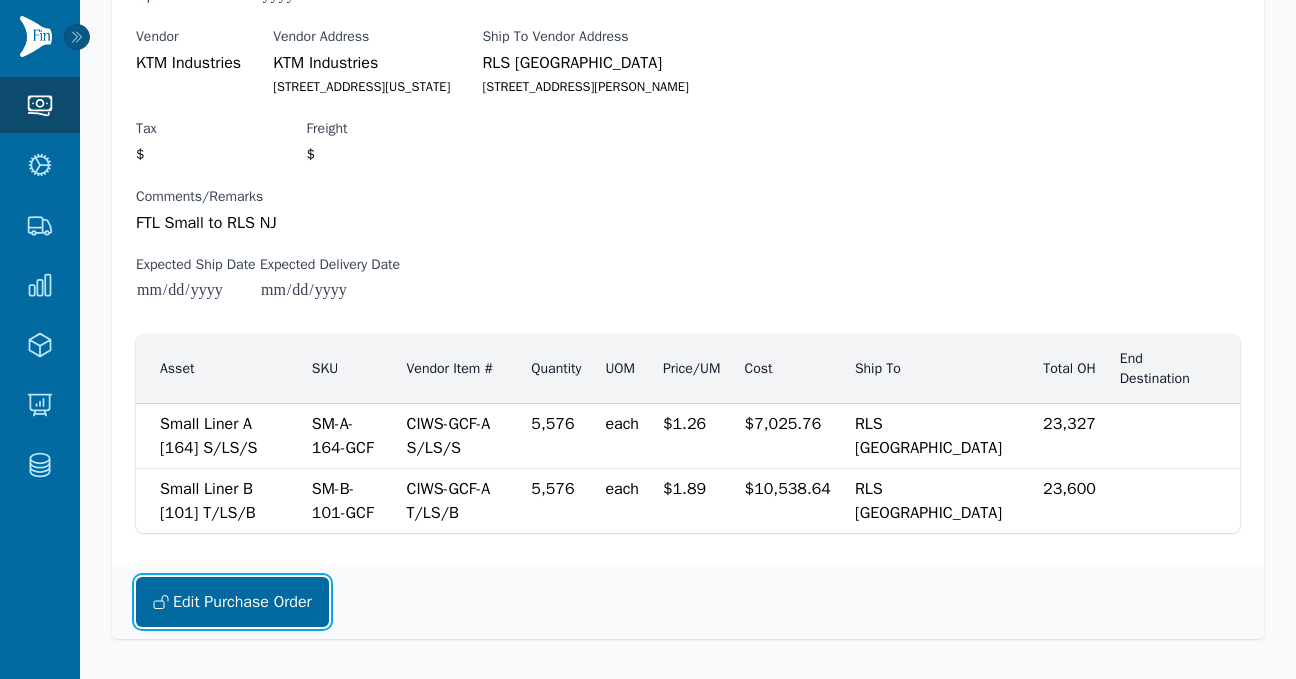 click on "Edit Purchase Order" at bounding box center [232, 602] 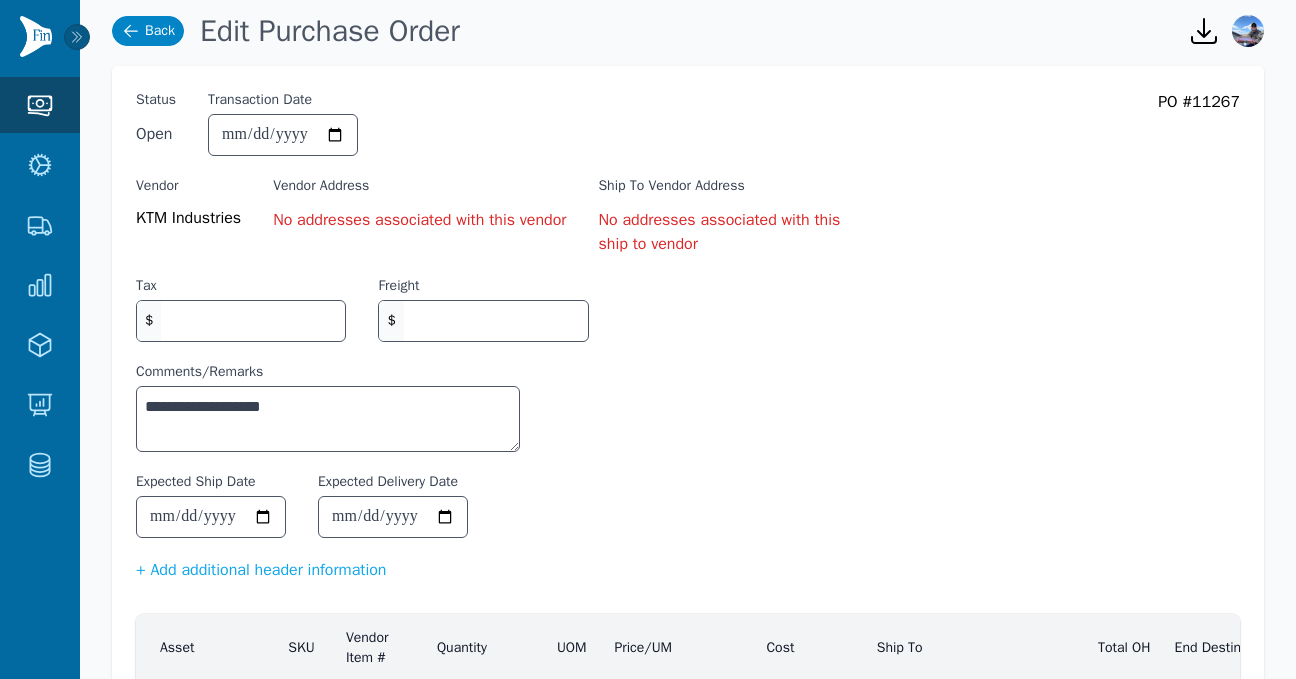 scroll, scrollTop: 0, scrollLeft: 0, axis: both 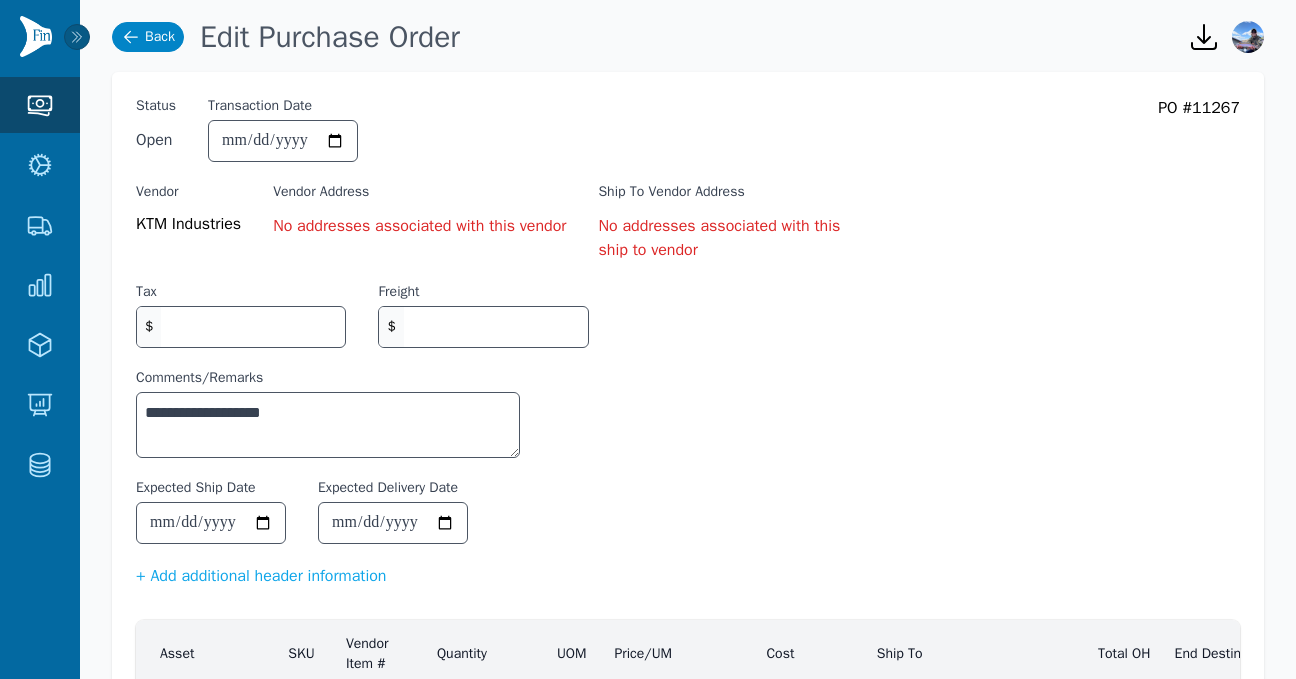 click on "Back" 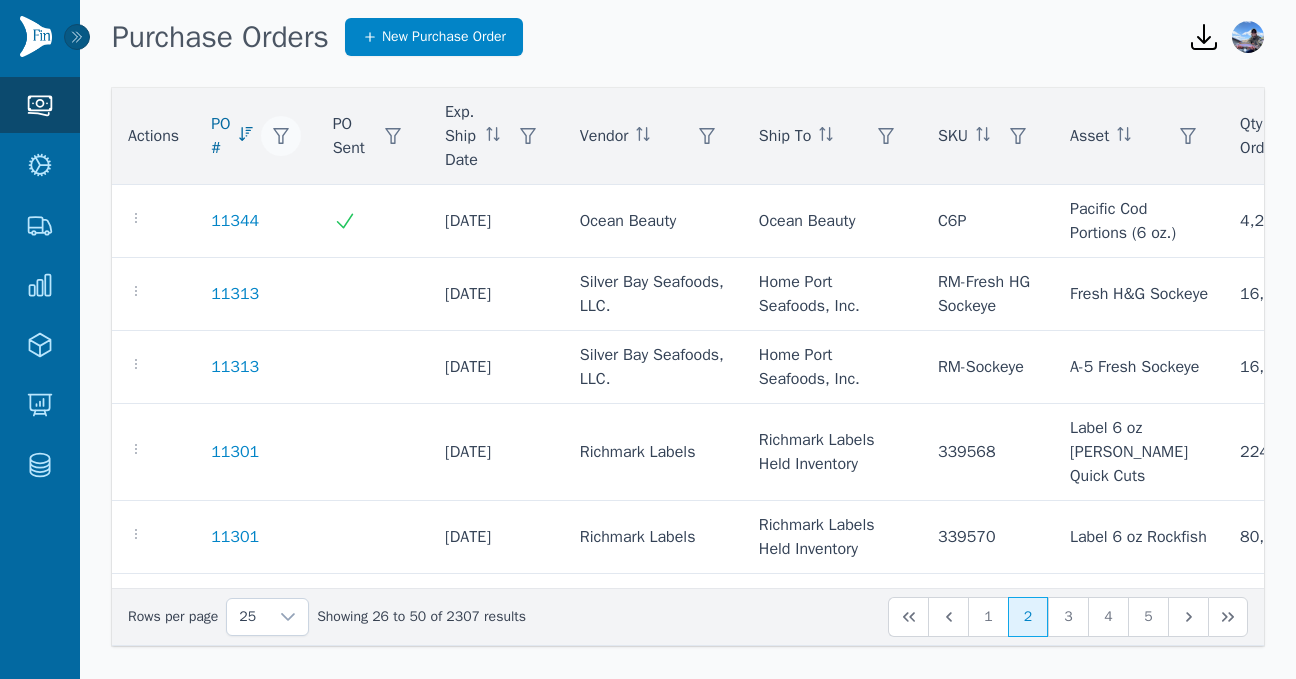 click 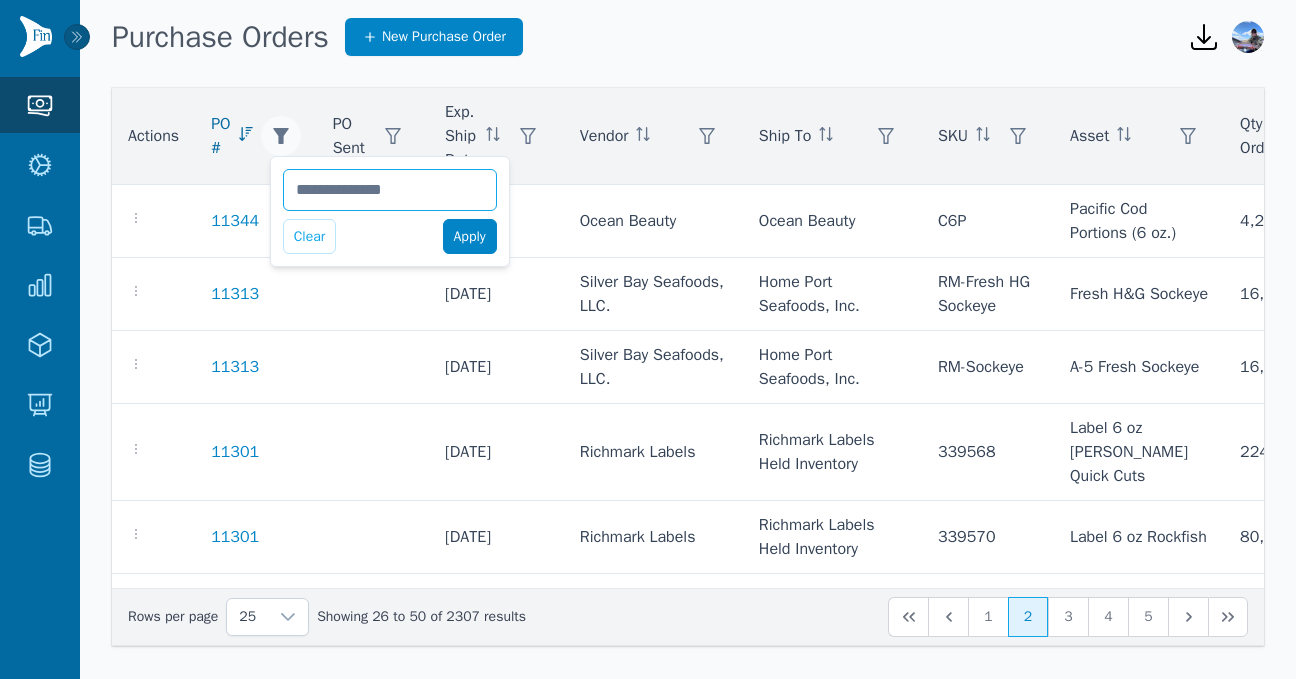 type on "*****" 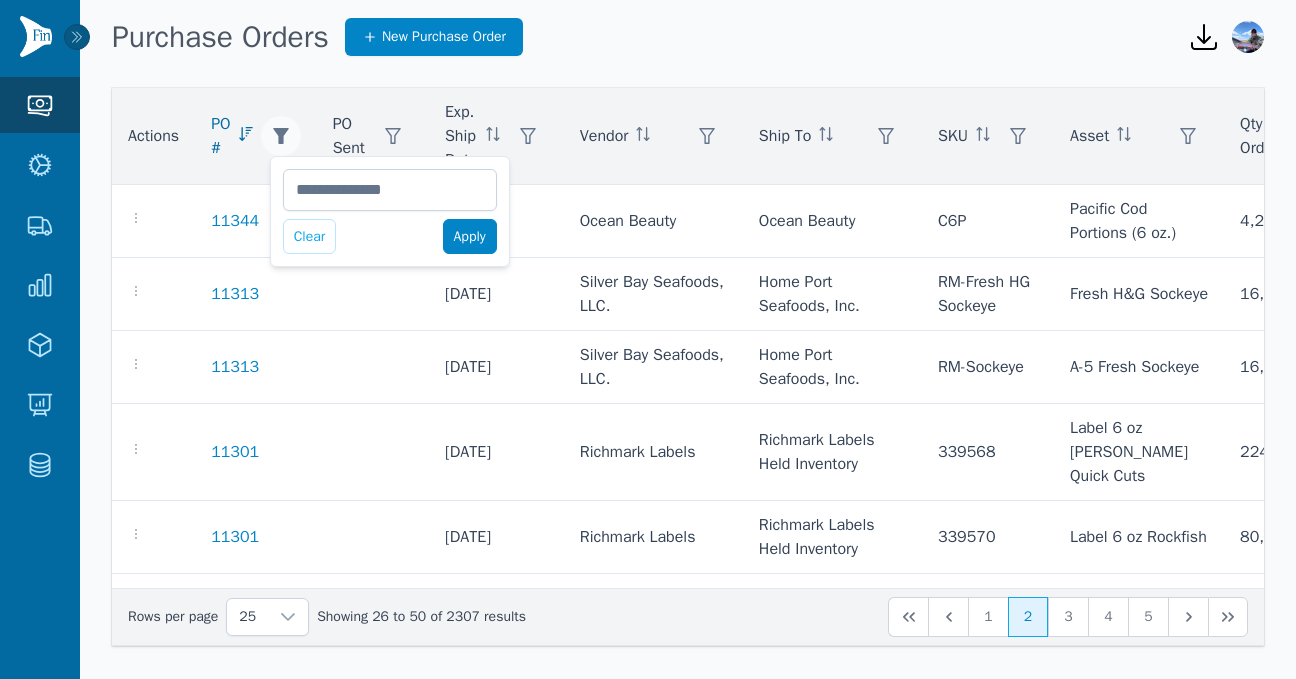 click on "Apply" 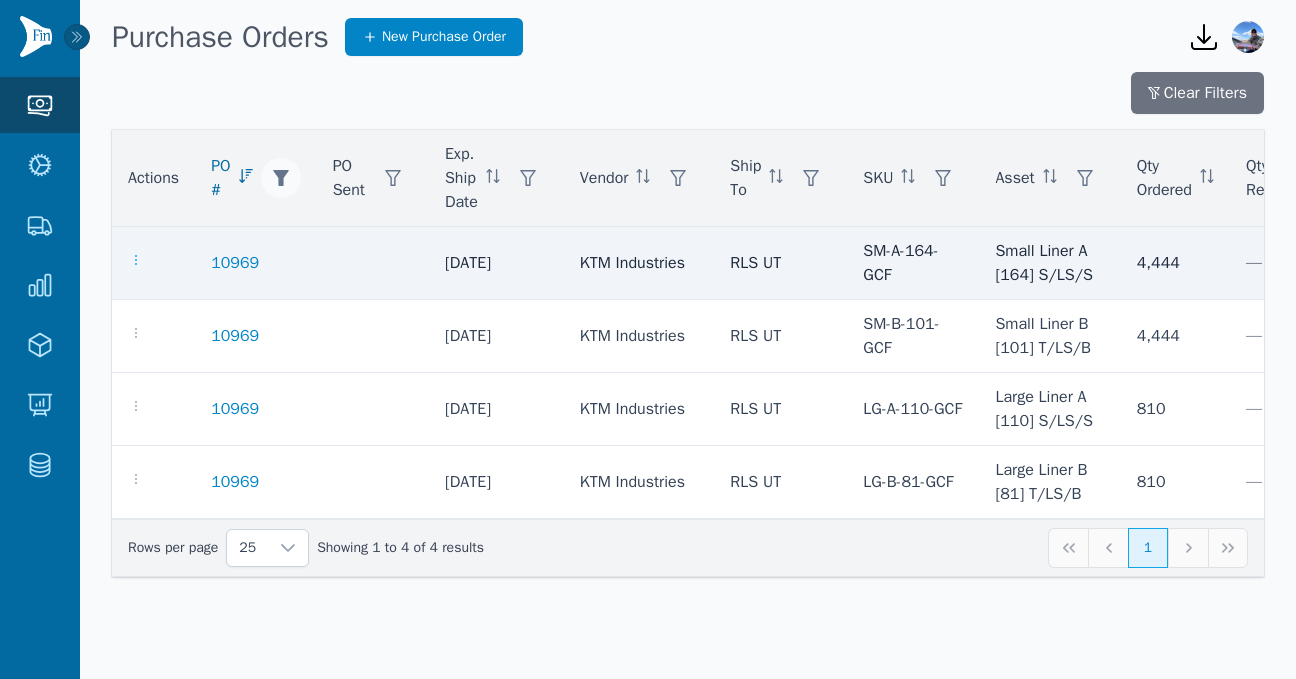 click 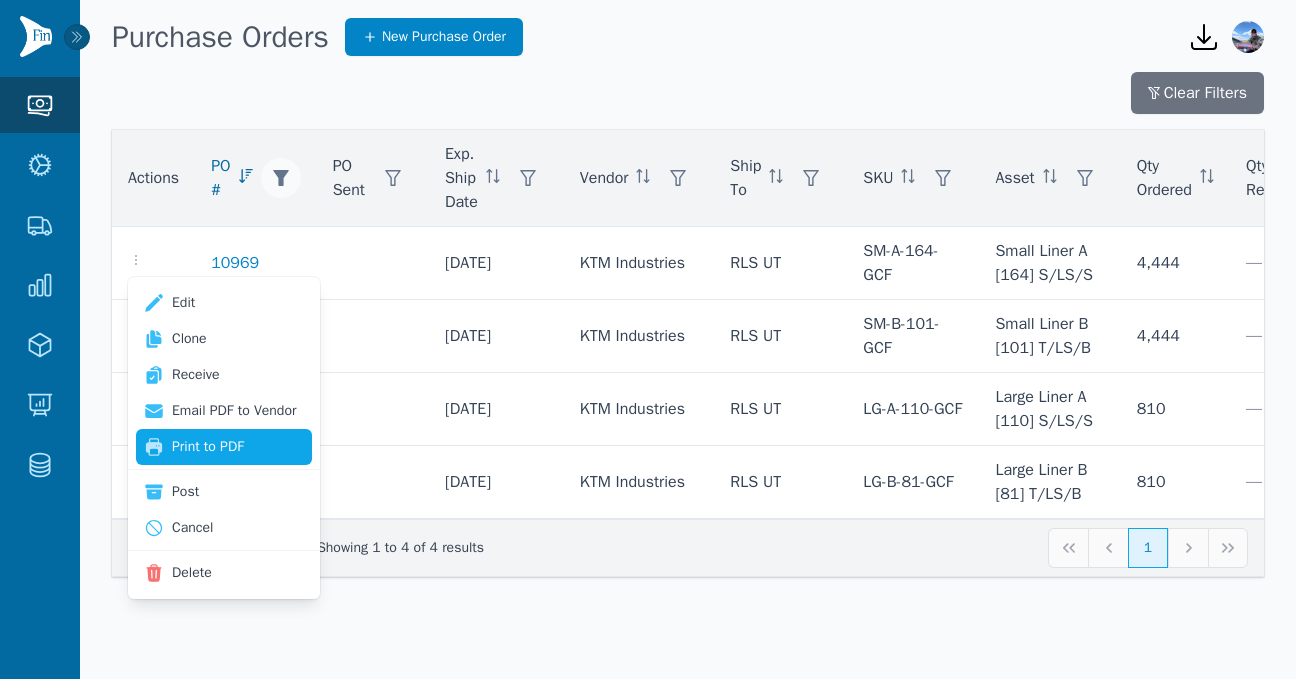 click on "Print to PDF" at bounding box center [224, 447] 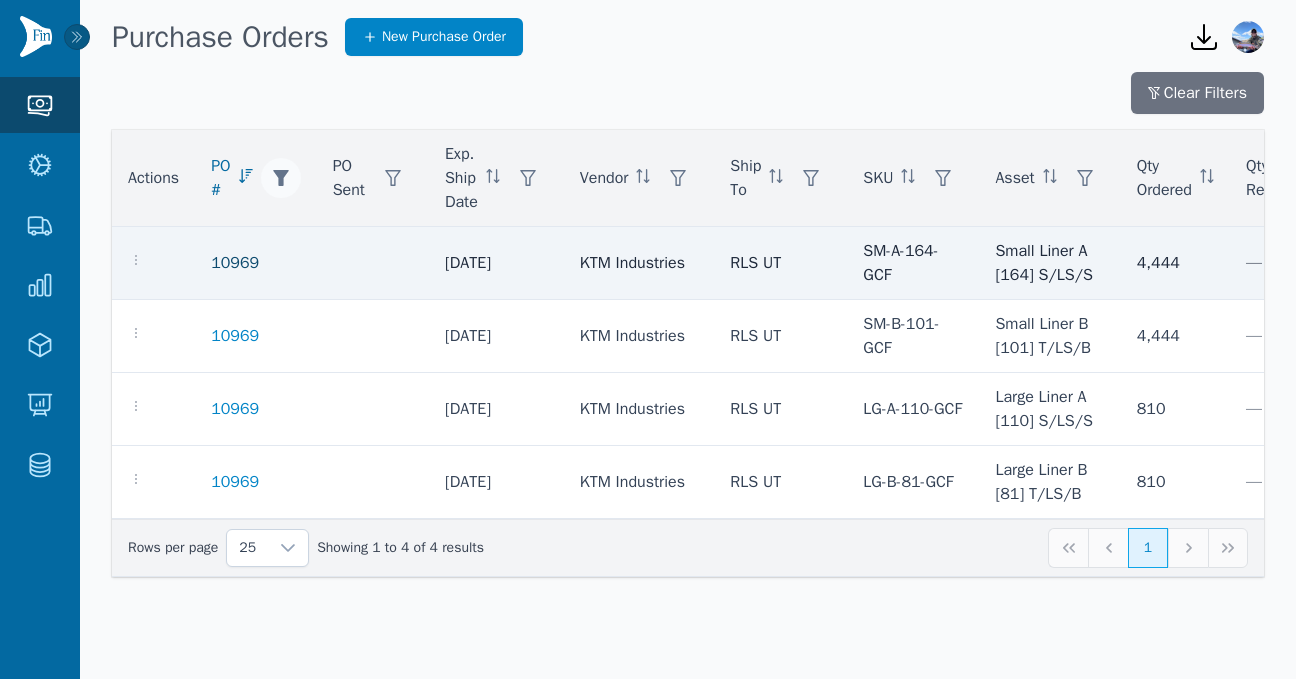 click on "10969" 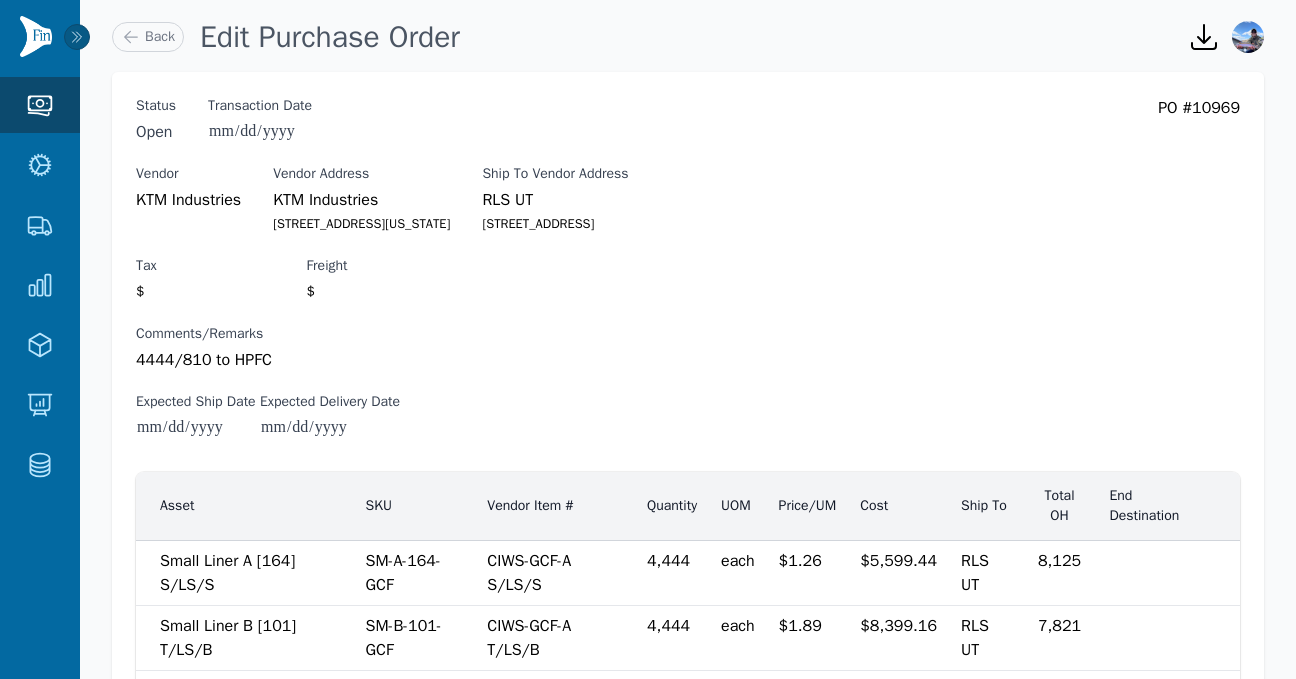 scroll, scrollTop: 291, scrollLeft: 0, axis: vertical 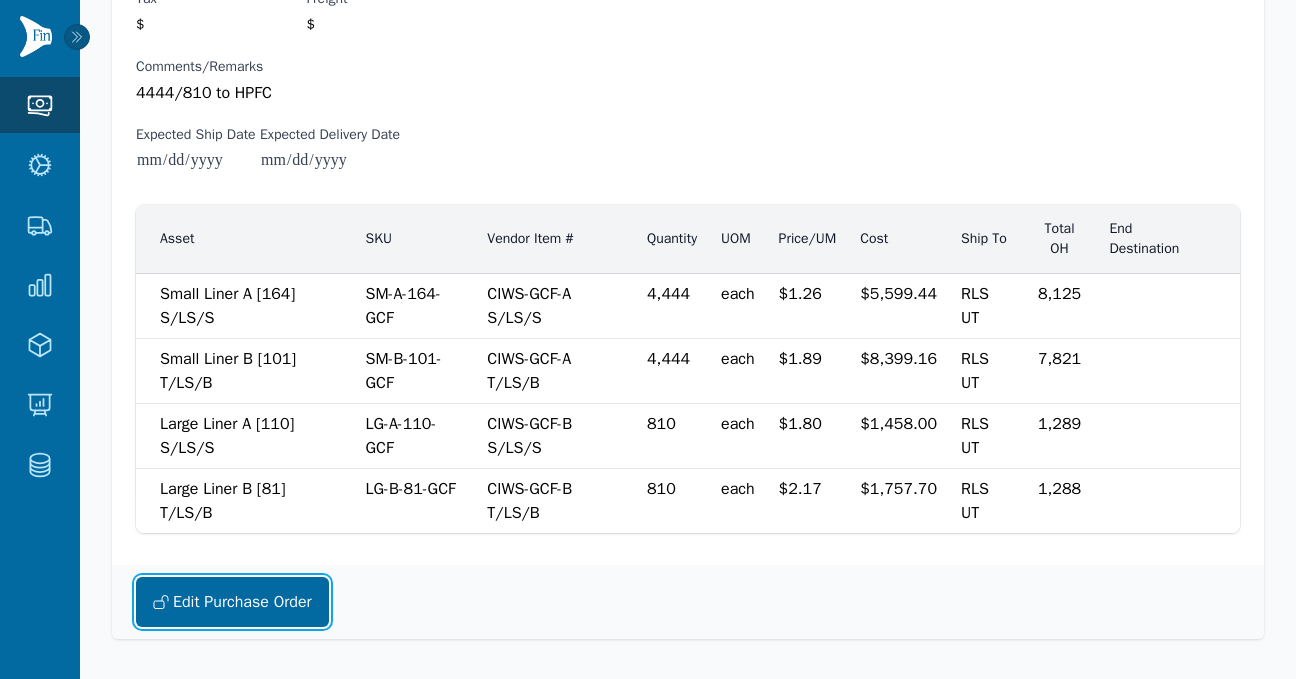 click on "Edit Purchase Order" at bounding box center (232, 602) 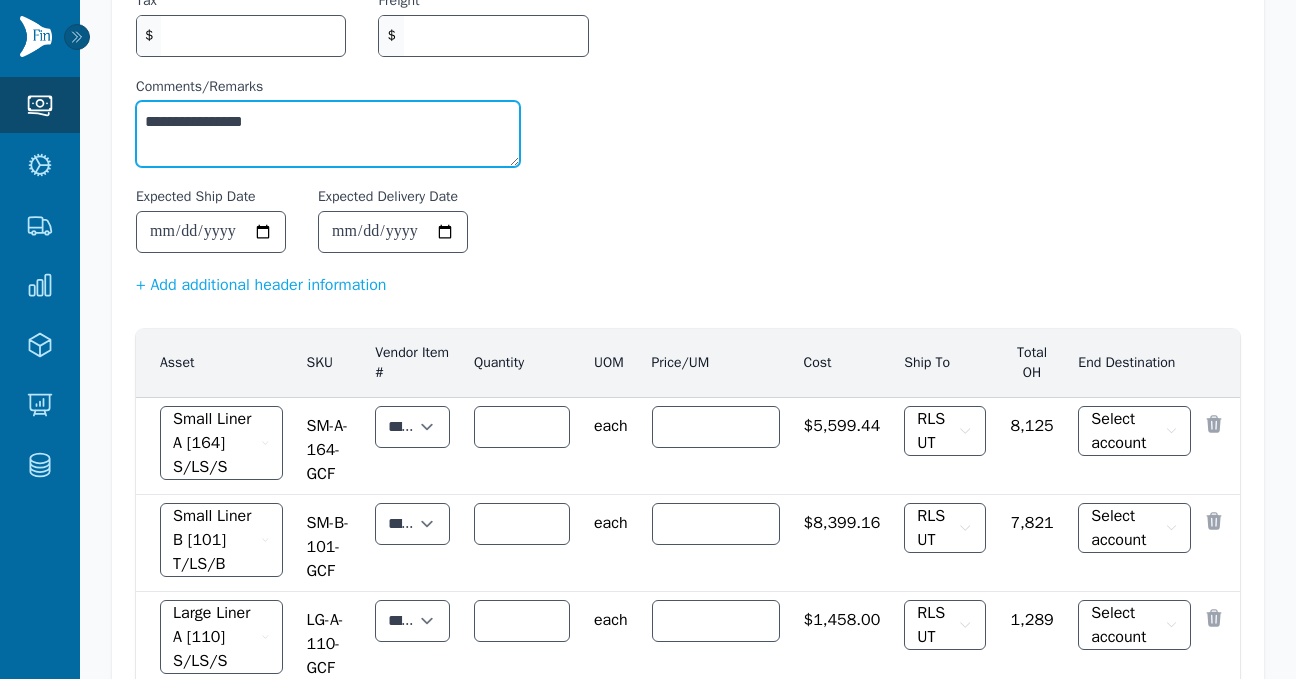 click on "**********" at bounding box center (328, 134) 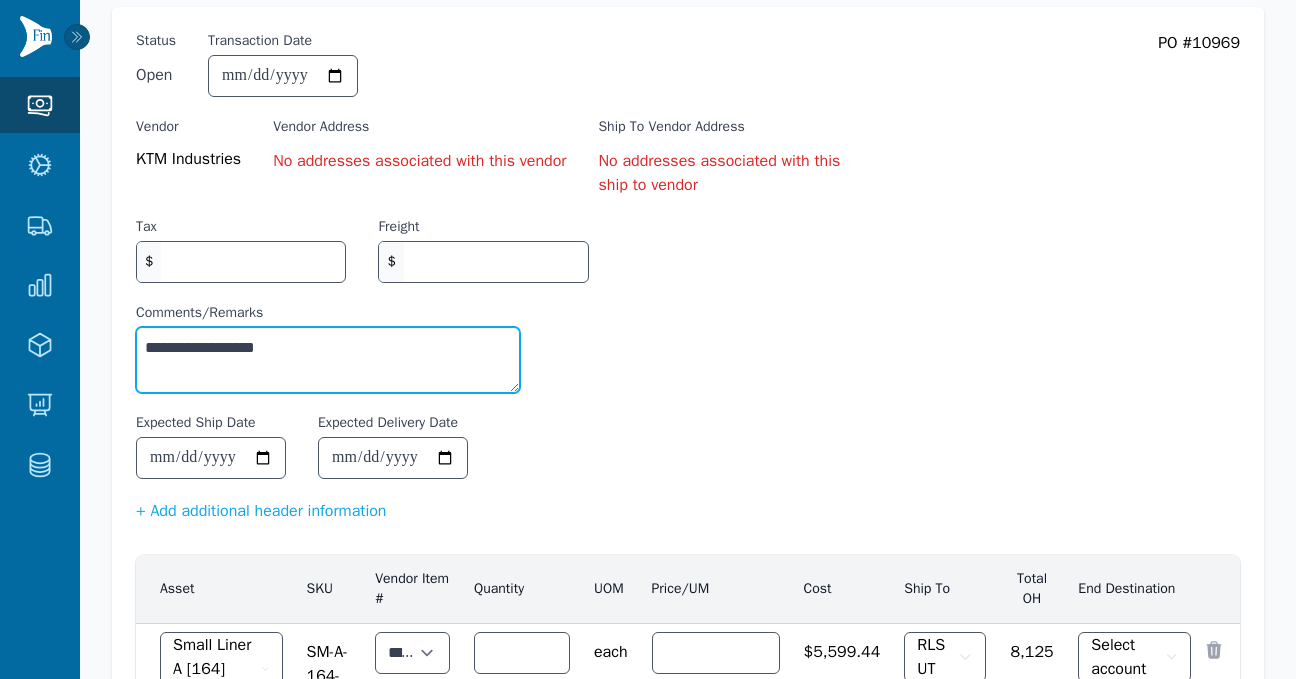 scroll, scrollTop: 0, scrollLeft: 0, axis: both 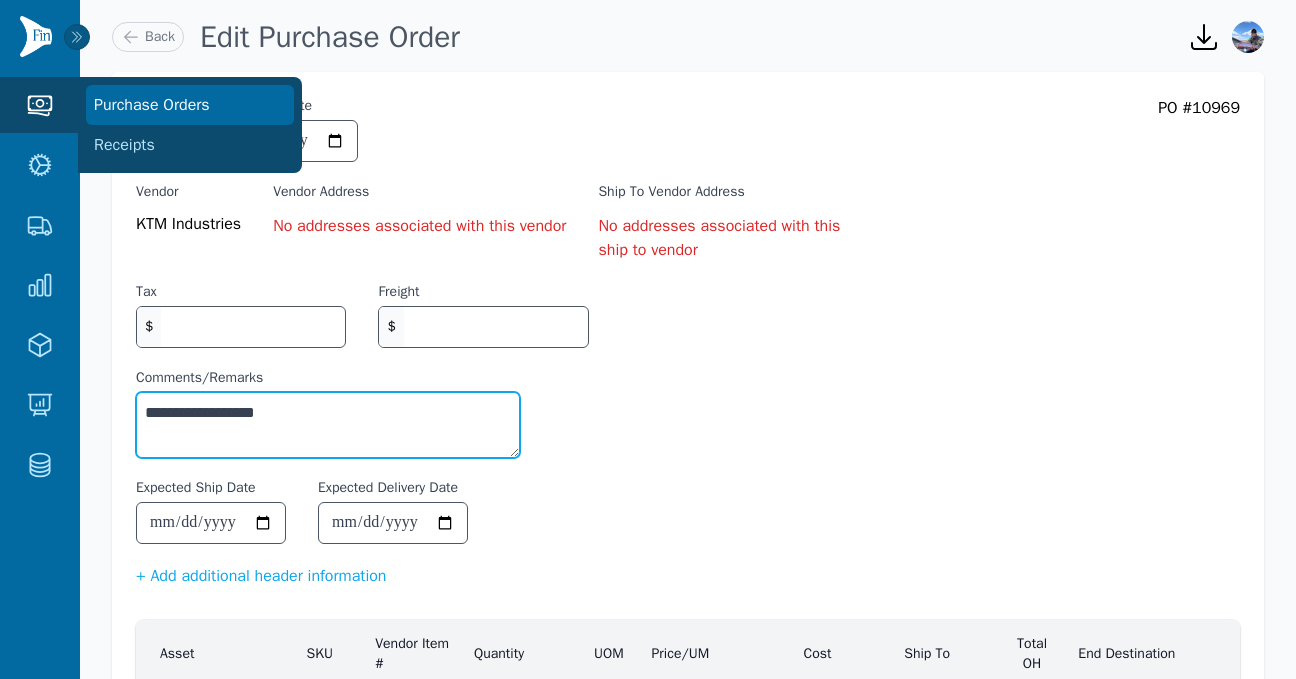 type on "**********" 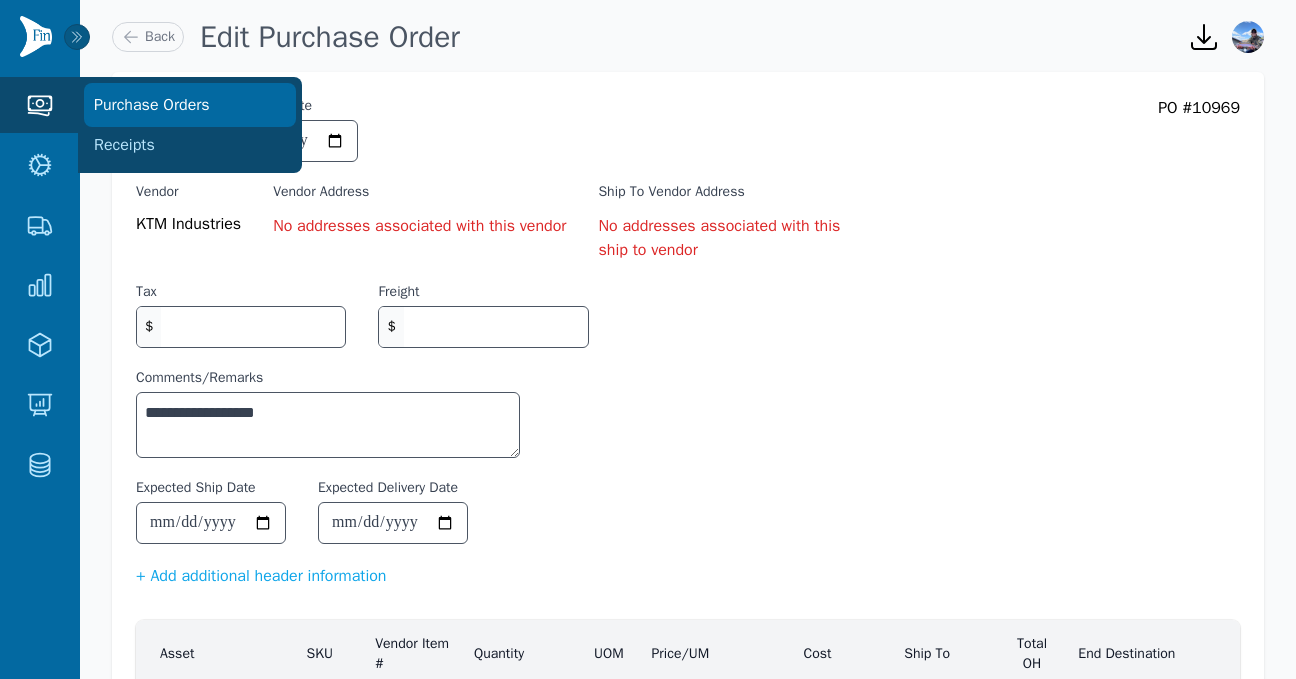 click on "Purchase Orders" 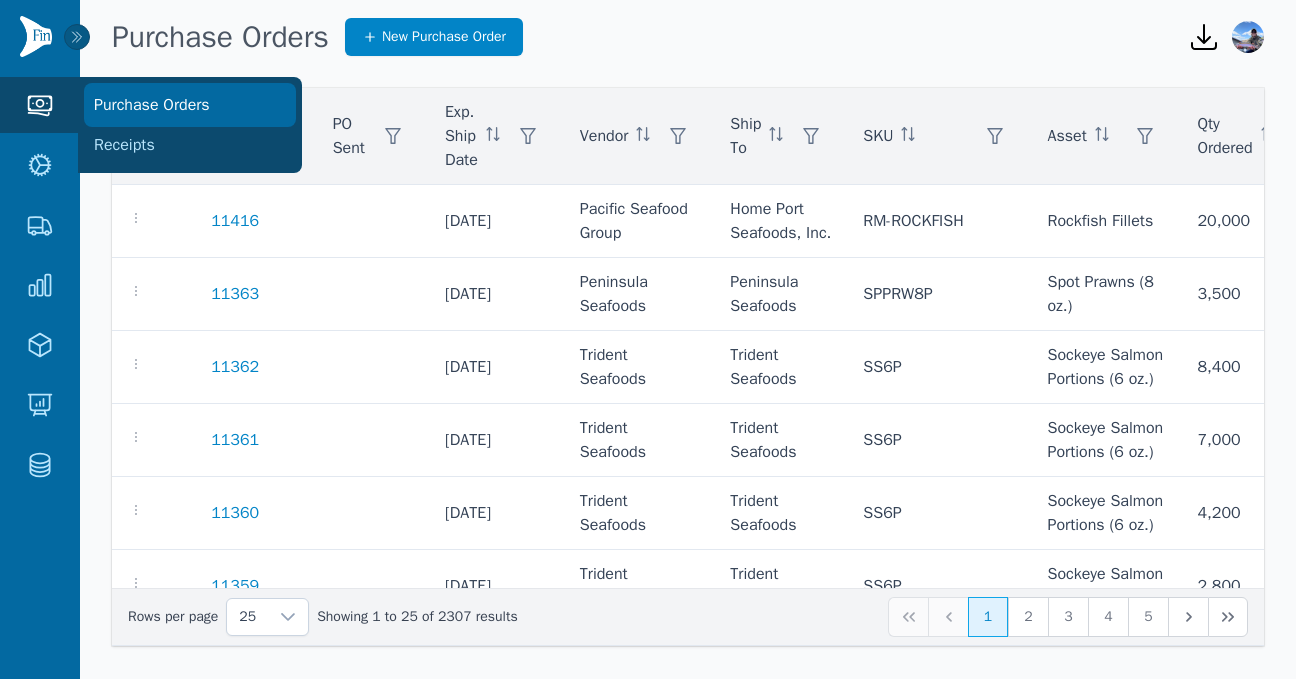 click on "Purchase Orders" 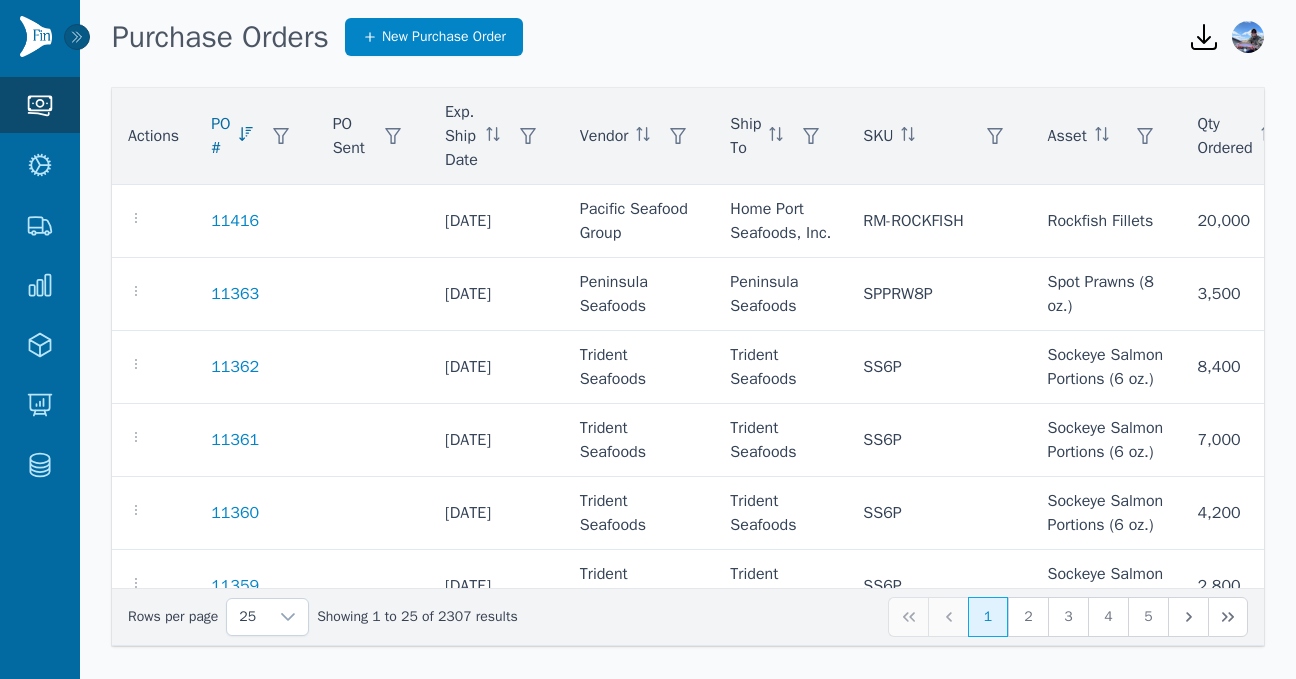 click on "Actions PO # PO Sent Exp. Ship Date Vendor Ship To SKU Asset Qty Ordered Qty Rec UOM Status 11416 [DATE] Pacific Seafood Group Home Port Seafoods, Inc. RM-ROCKFISH Rockfish Fillets 20,000 — pounds Closed 11363 [DATE] Peninsula Seafoods Peninsula Seafoods SPPRW8P Spot Prawns (8 oz.) 3,500 3,500 pounds Receiving 11362 [DATE] Trident Seafoods Trident Seafoods SS6P Sockeye Salmon Portions (6 oz.) 8,400 — pounds Open 11361 [DATE] Trident Seafoods Trident Seafoods SS6P Sockeye Salmon Portions (6 oz.) 7,000 — pounds Open 11360 [DATE] Trident Seafoods Trident Seafoods SS6P Sockeye Salmon Portions (6 oz.) 4,200 — pounds Open 11359 [DATE] Trident Seafoods Trident Seafoods SS6P Sockeye Salmon Portions (6 oz.) 2,800 — pounds Open 11358 [DATE] Trident Seafoods Trident Seafoods SS6P Sockeye Salmon Portions (6 oz.) 2,800 — pounds Open 11357 [DATE] Trident Seafoods Trident Seafoods SS6P Sockeye Salmon Portions (6 oz.) 4,200 — pounds Open 11356 [DATE] Trident Seafoods Trident Seafoods POLCK6CP" at bounding box center [688, 371] 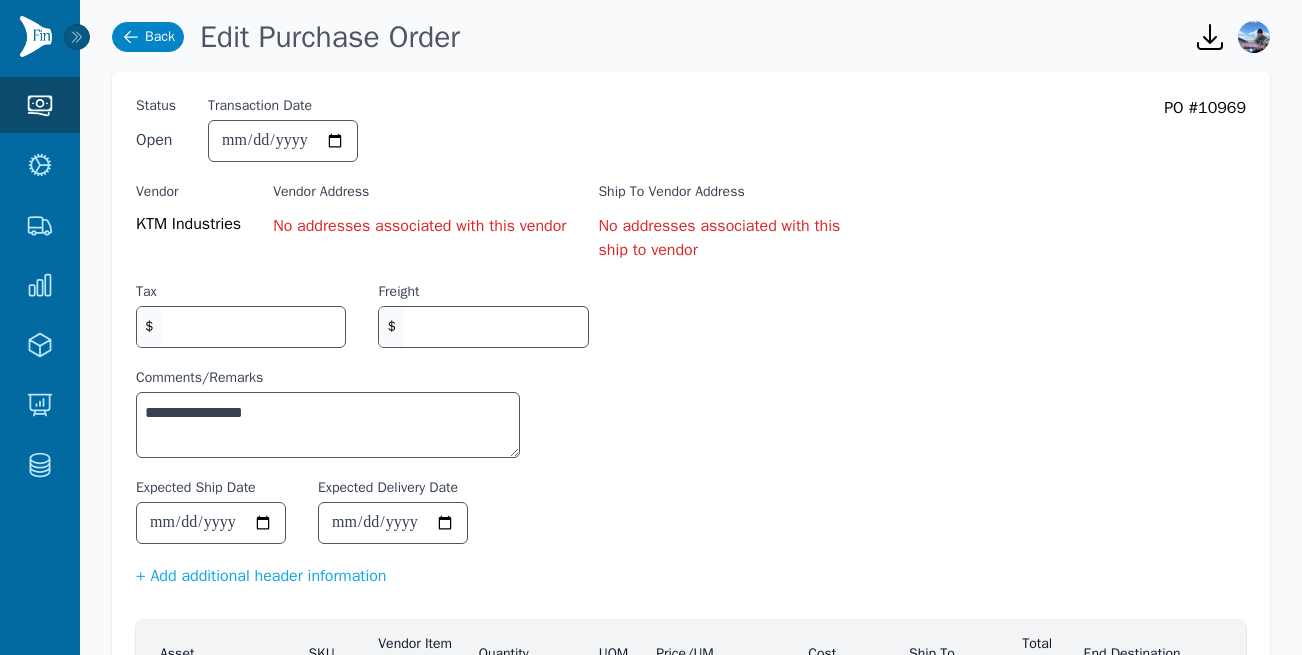 scroll, scrollTop: 0, scrollLeft: 0, axis: both 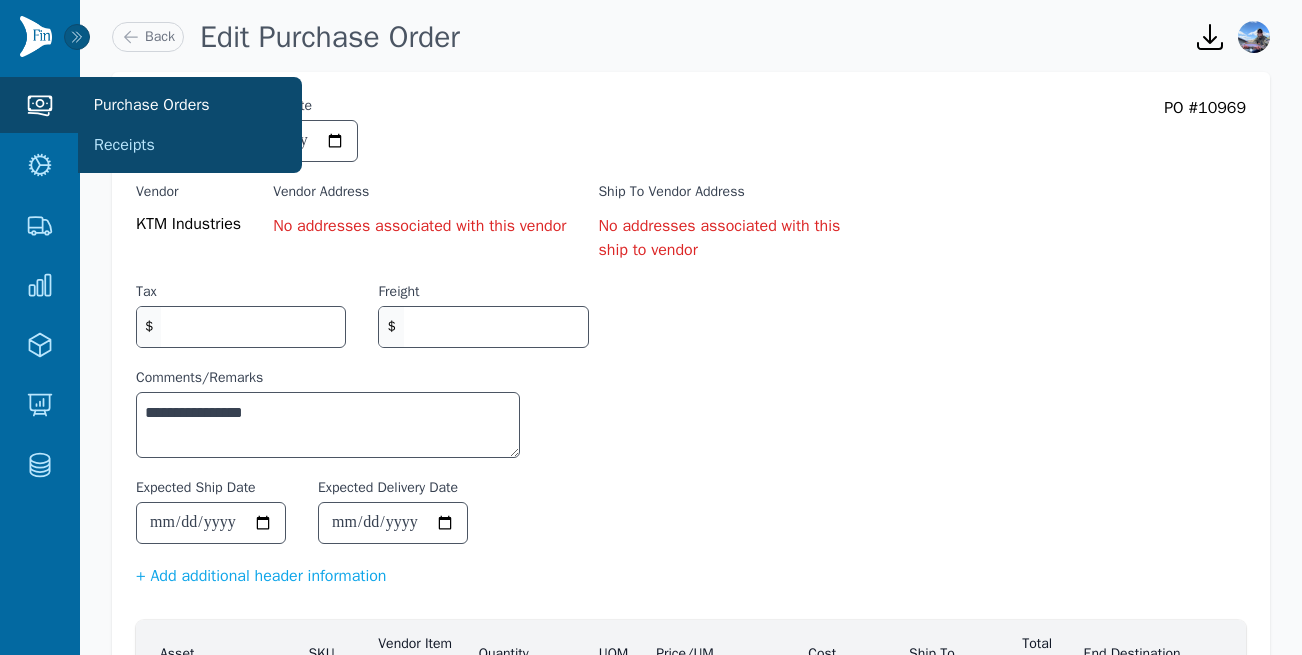click on "Purchasing" at bounding box center (40, 105) 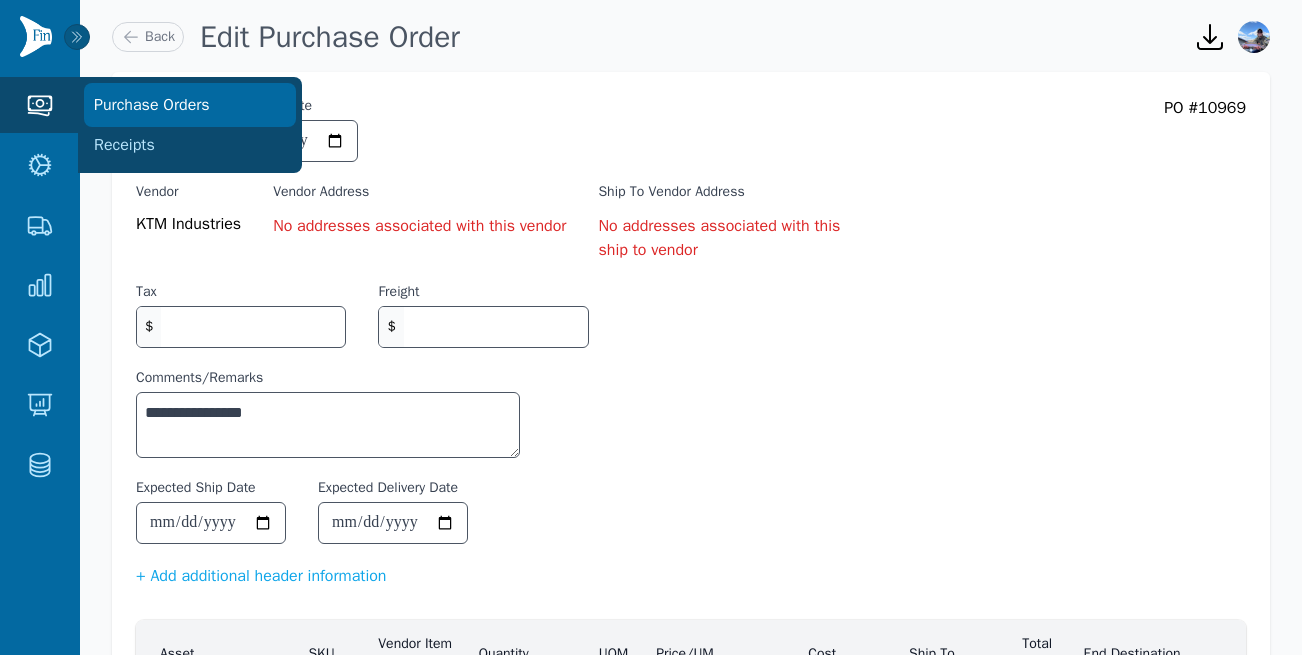 click on "Purchase Orders" 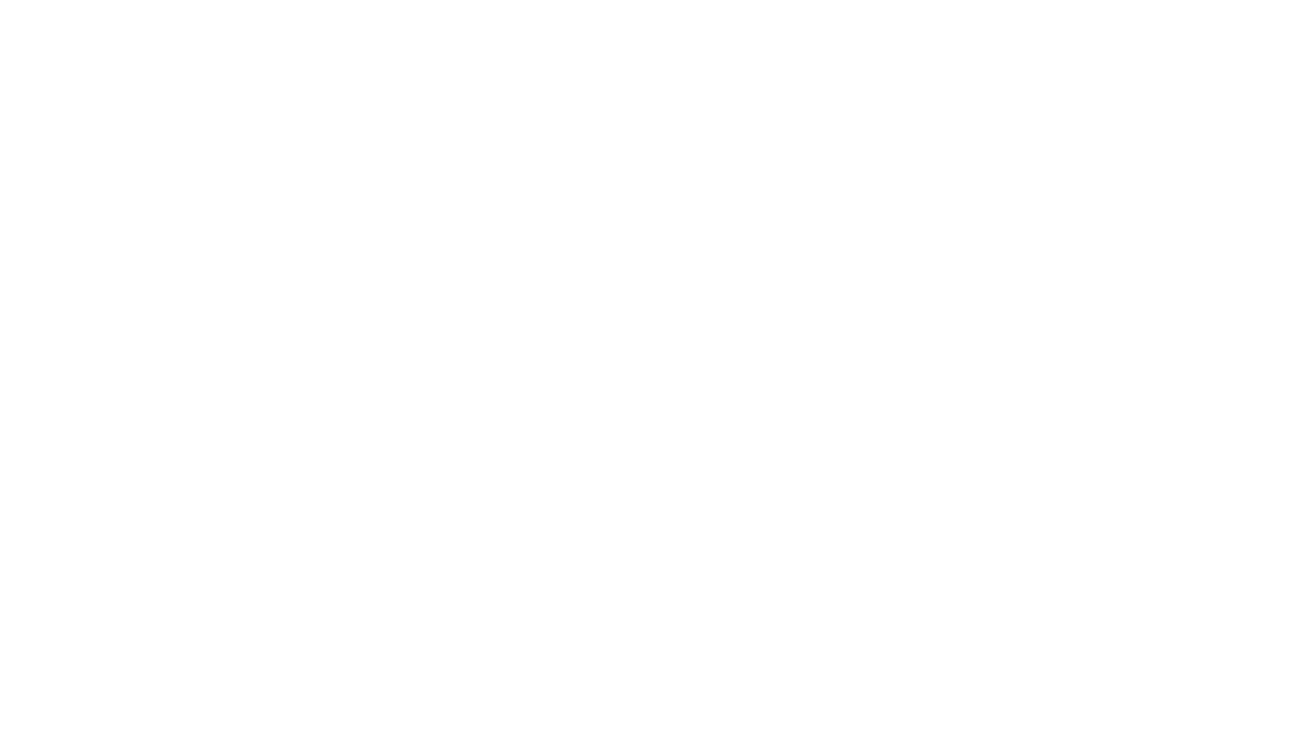 scroll, scrollTop: 0, scrollLeft: 0, axis: both 